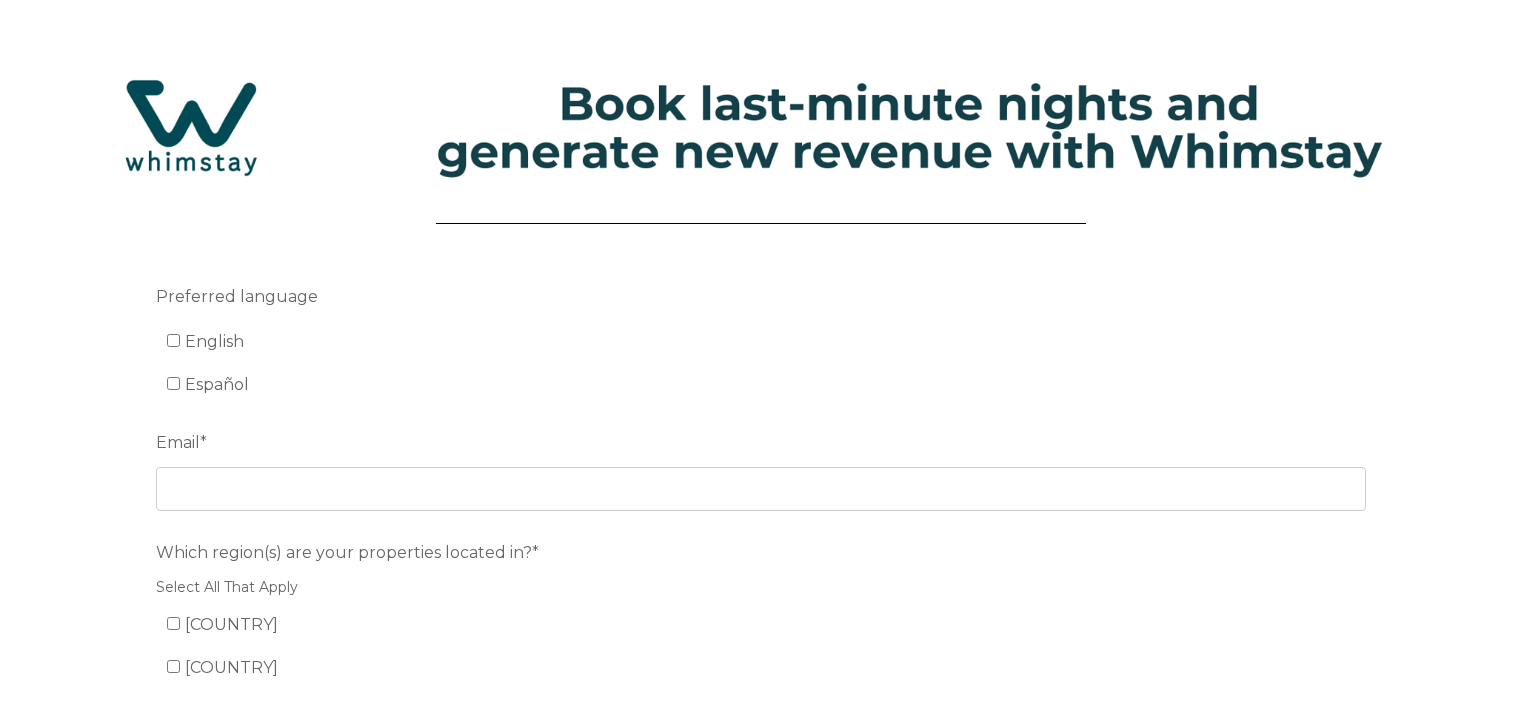 scroll, scrollTop: 0, scrollLeft: 0, axis: both 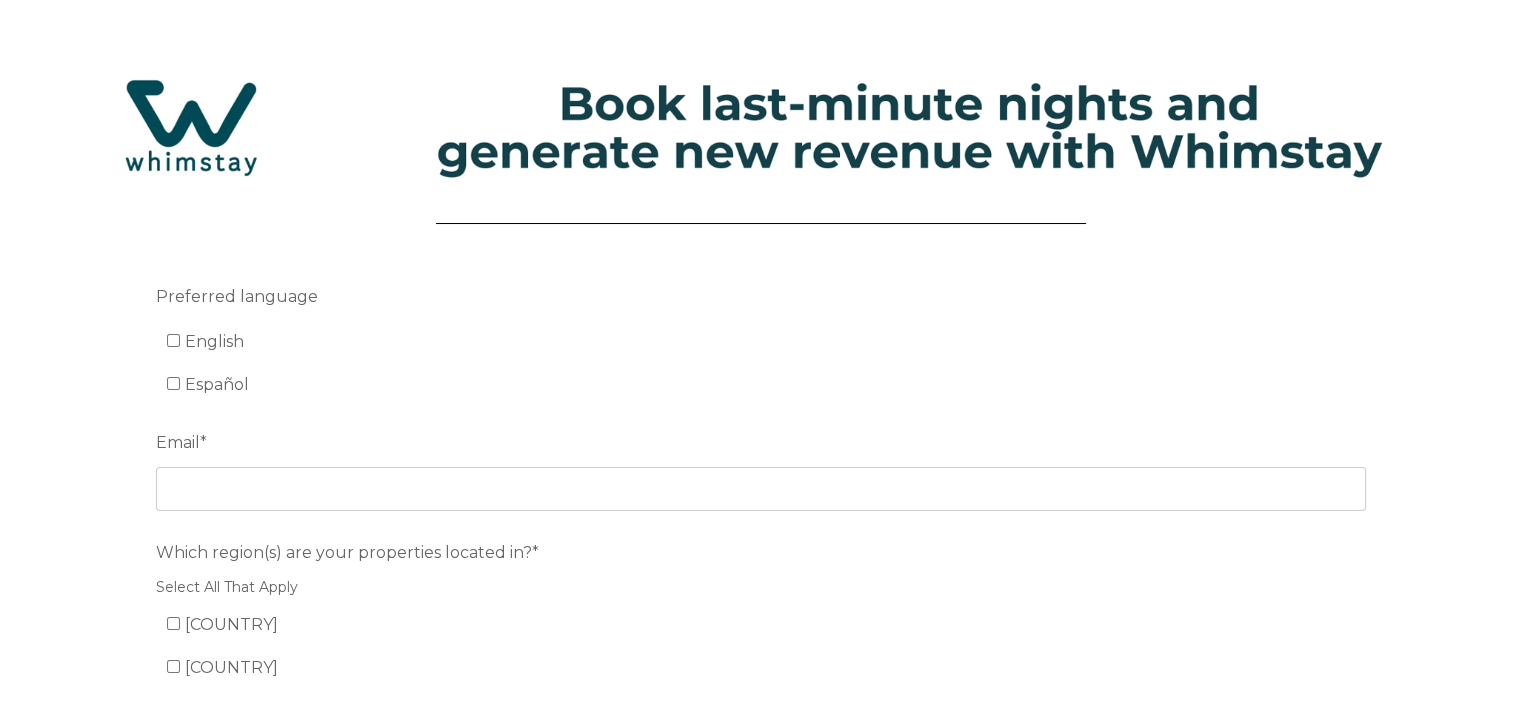 click on "English" at bounding box center (214, 341) 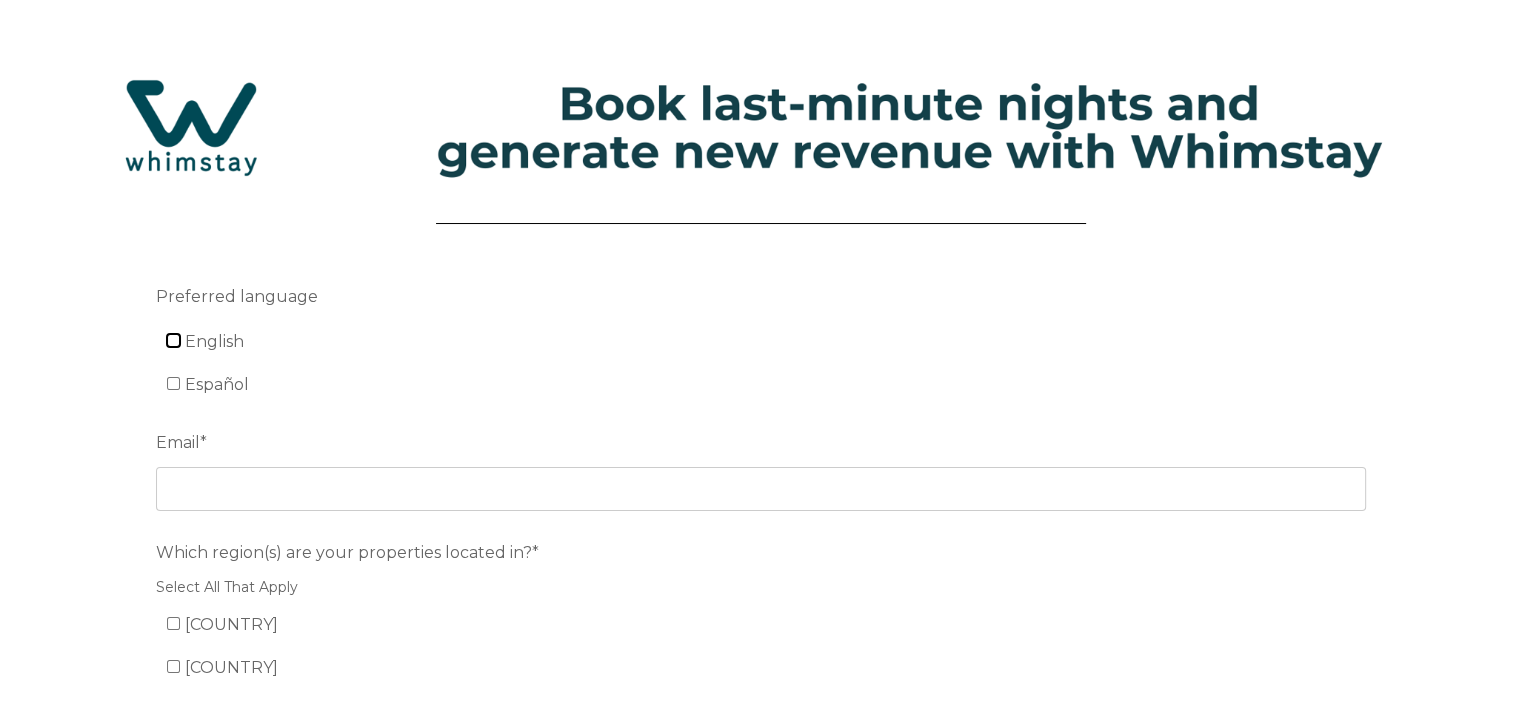 click on "English" at bounding box center (173, 340) 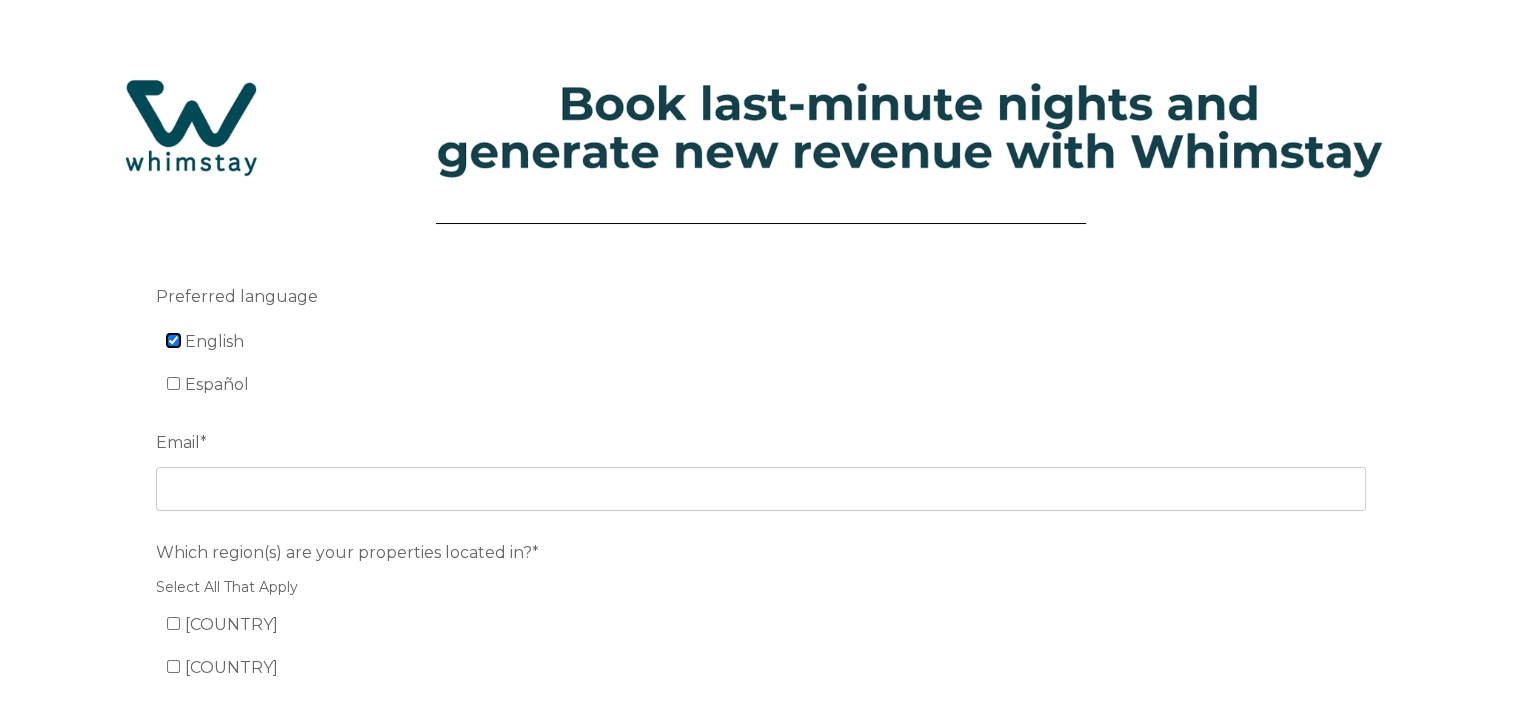 checkbox on "true" 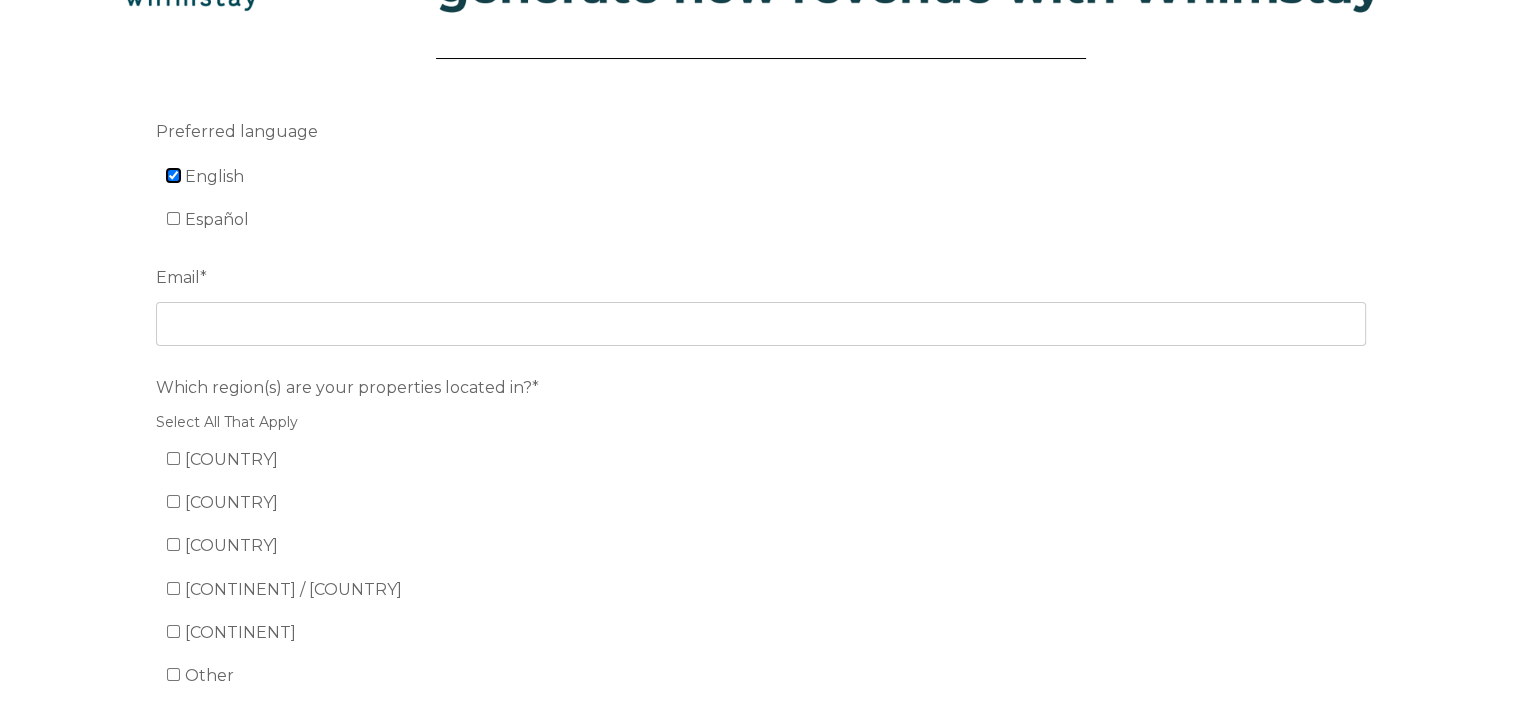 scroll, scrollTop: 200, scrollLeft: 0, axis: vertical 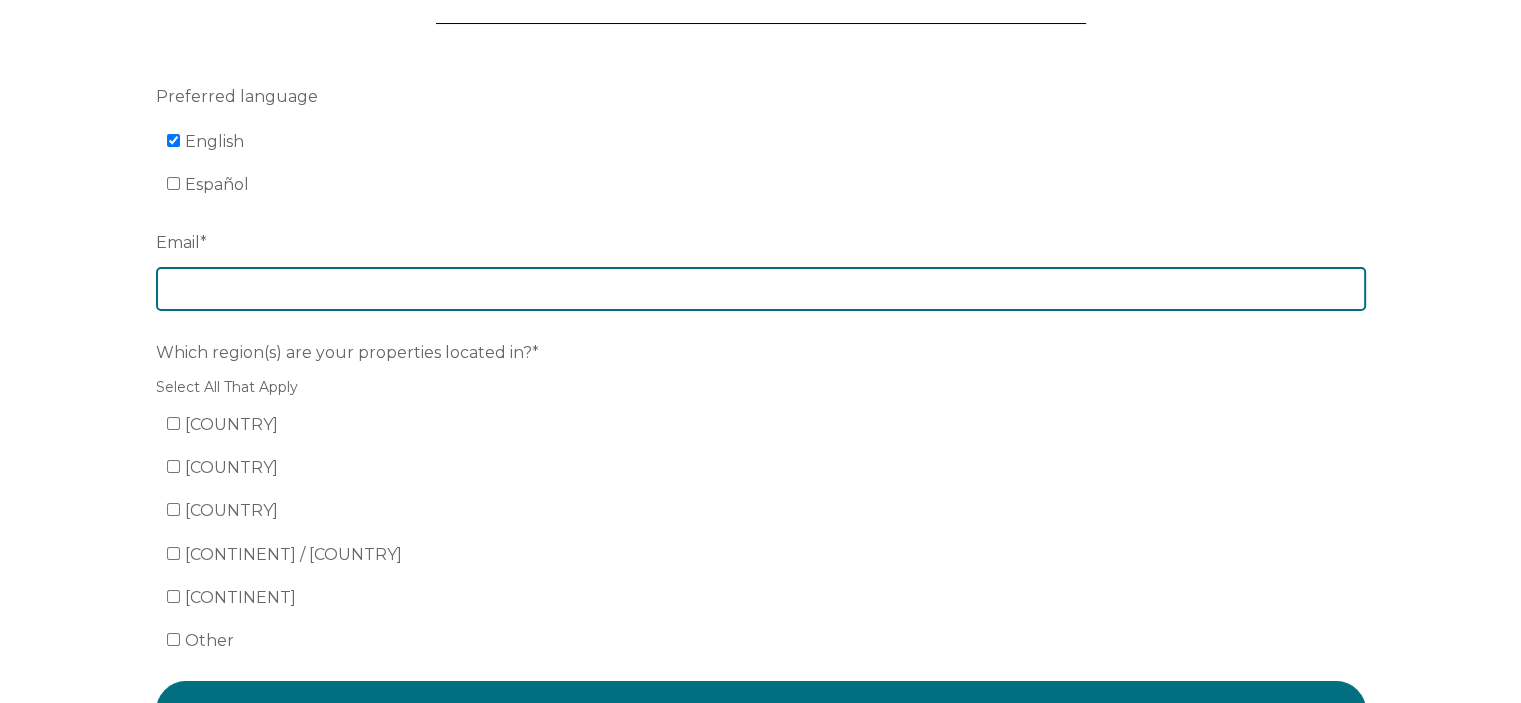 click on "Email *" at bounding box center (761, 289) 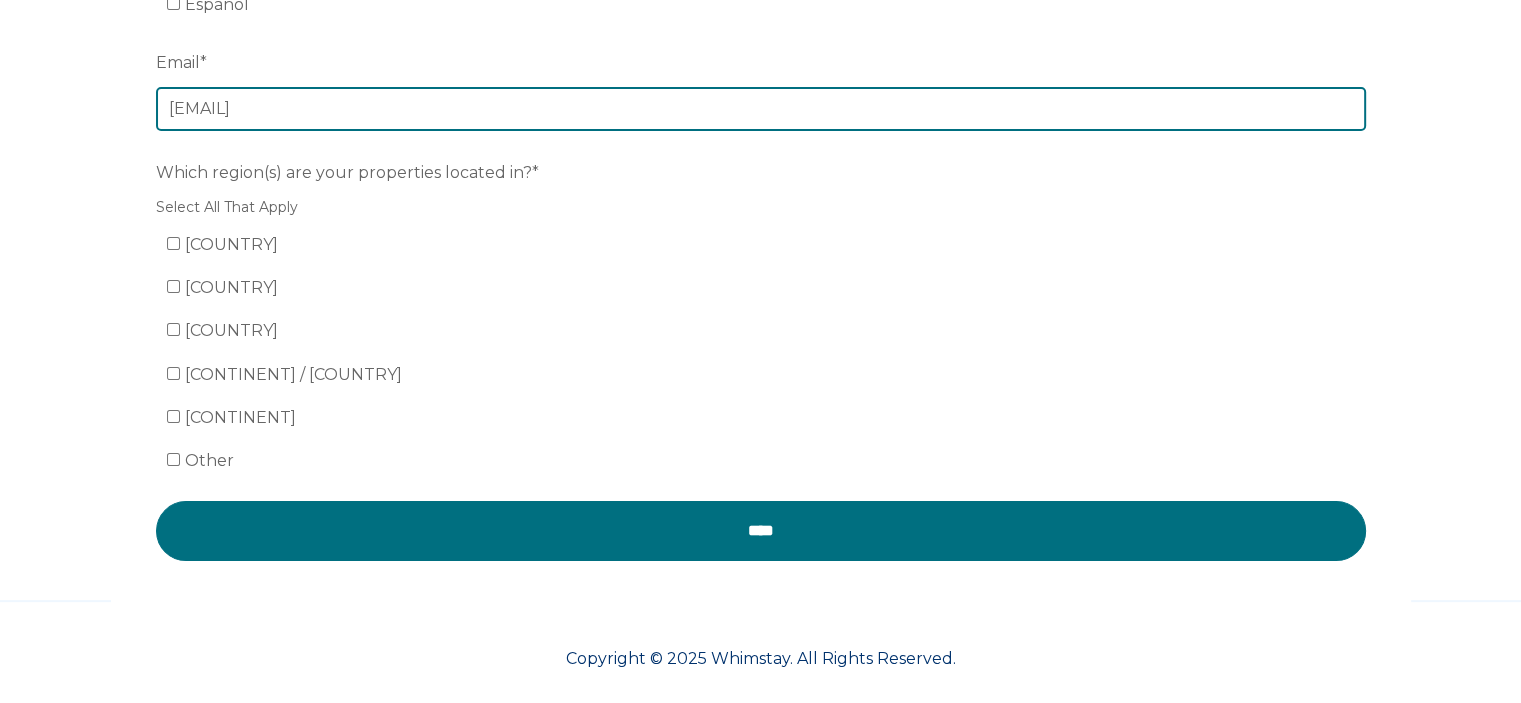 scroll, scrollTop: 394, scrollLeft: 0, axis: vertical 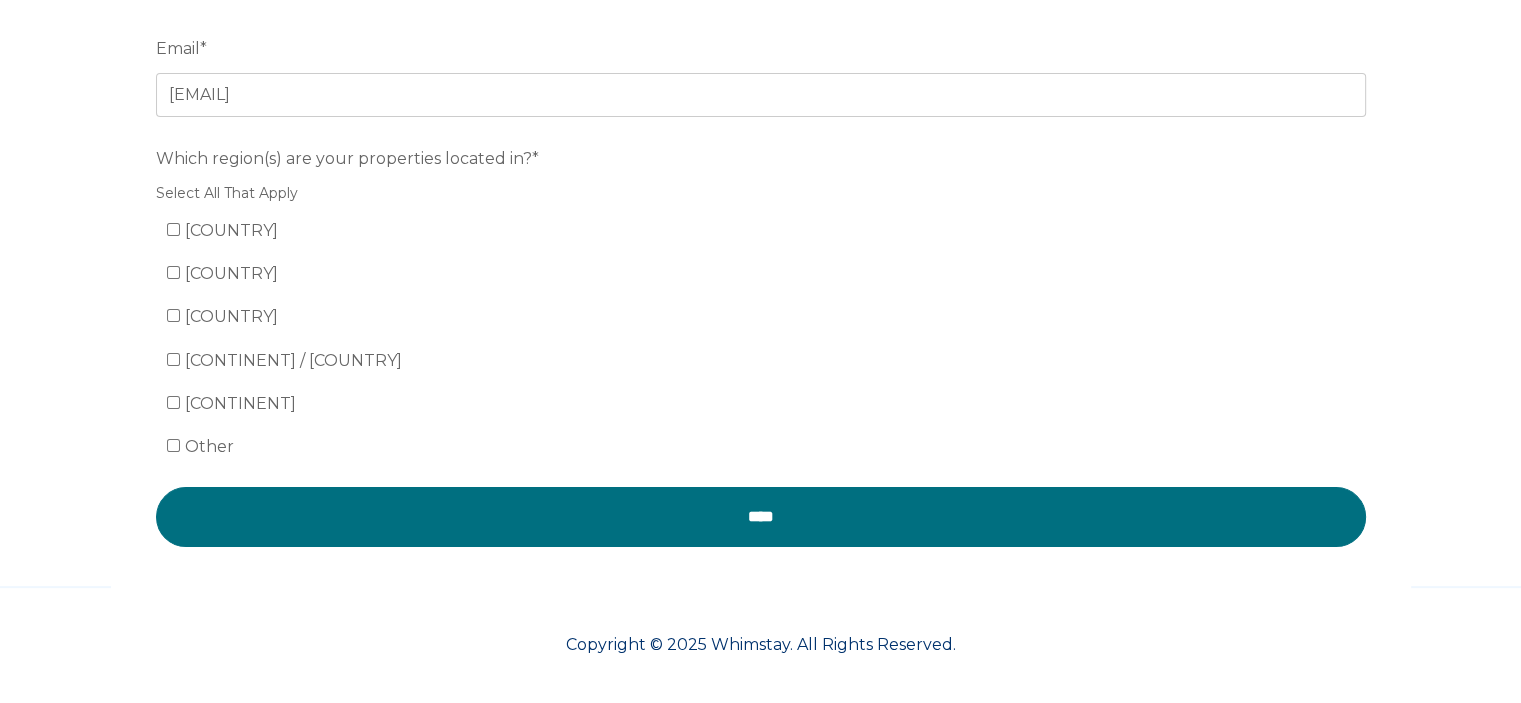 click on "Europe / United Kingdom" at bounding box center [293, 360] 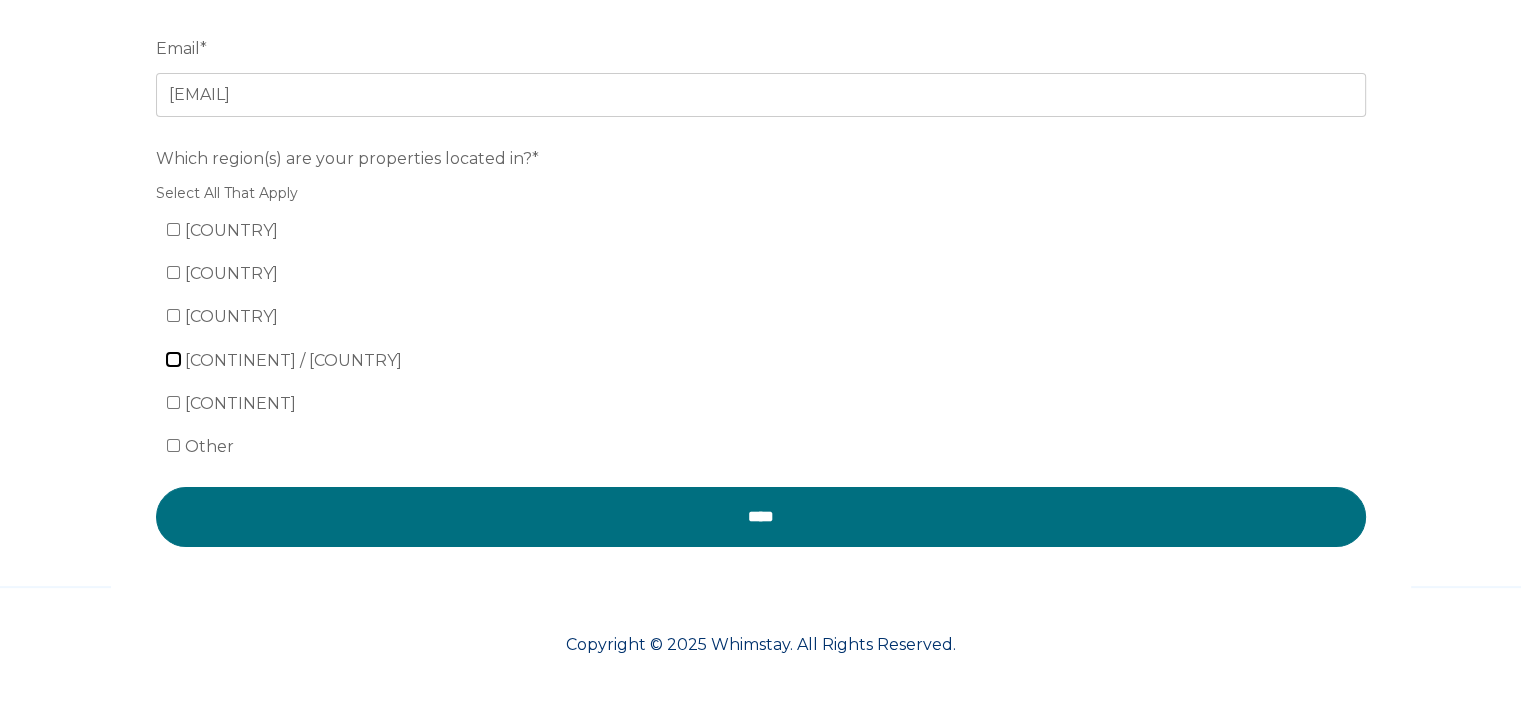 click on "Europe / United Kingdom" at bounding box center [173, 359] 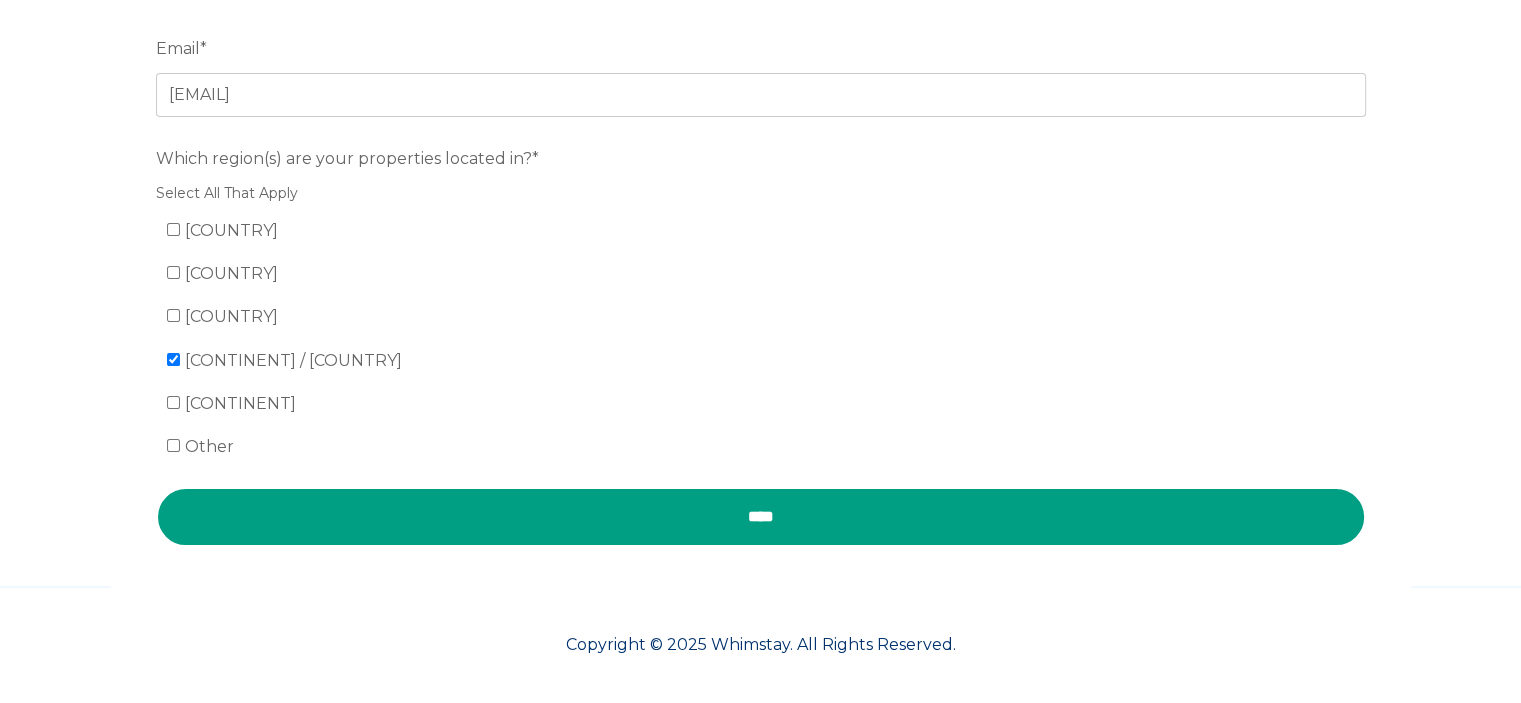 click on "****" at bounding box center (761, 517) 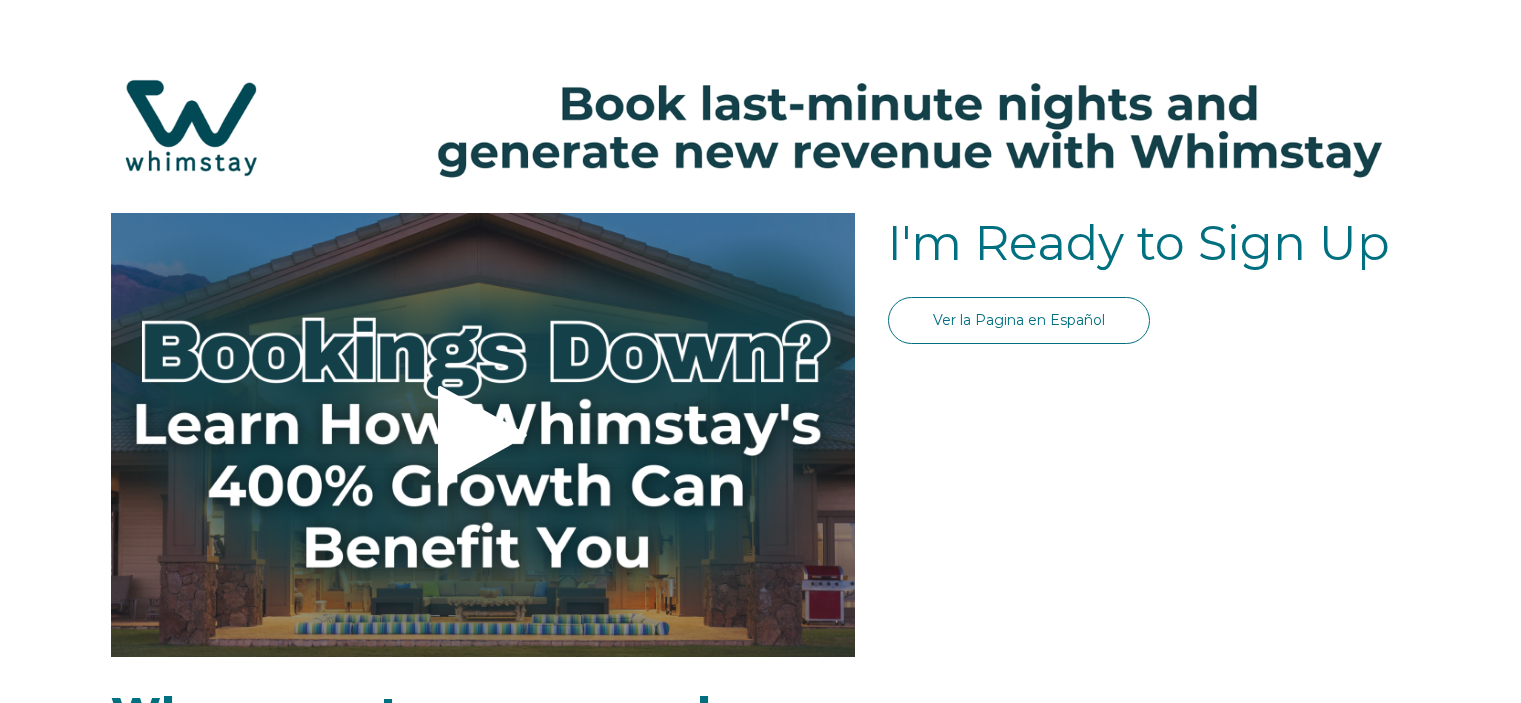 scroll, scrollTop: 0, scrollLeft: 0, axis: both 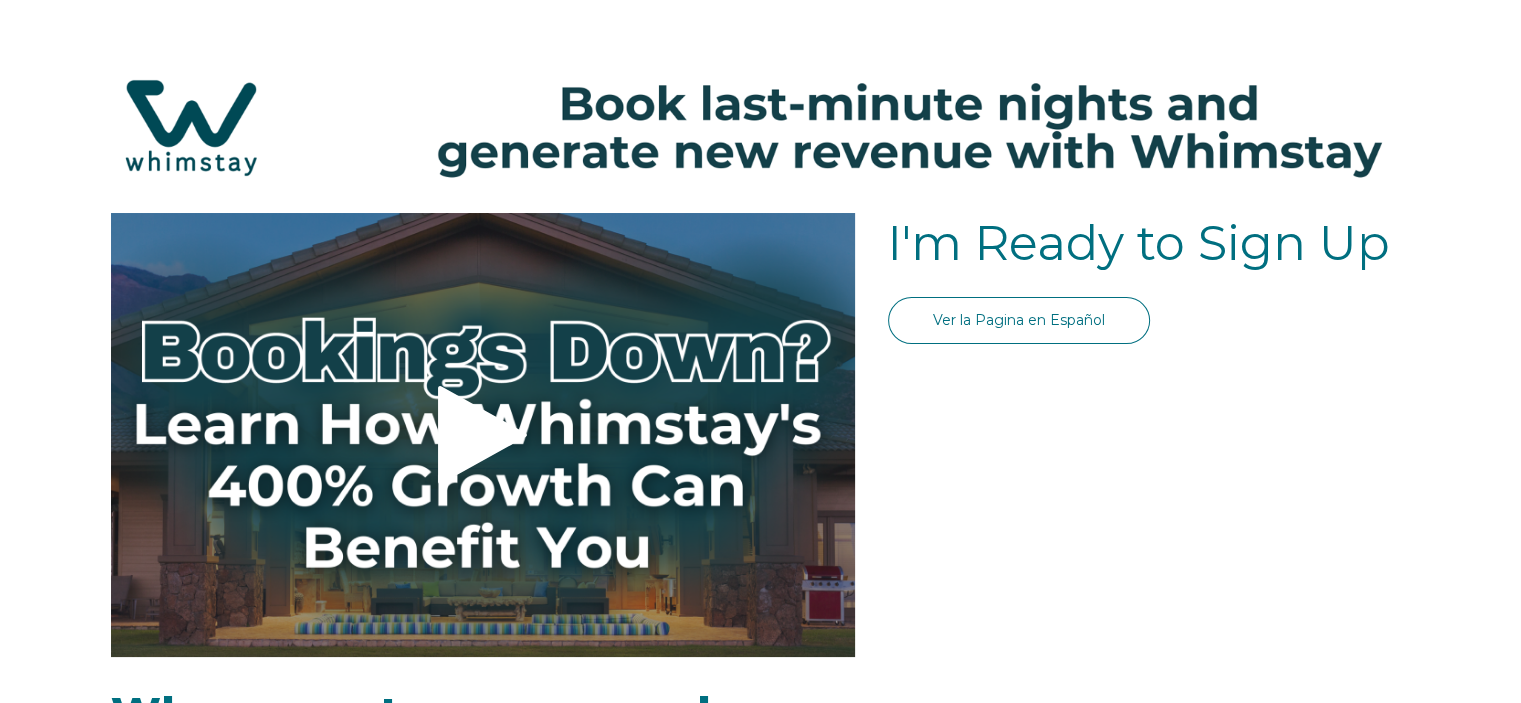 select on "[COUNTRY_CODE]" 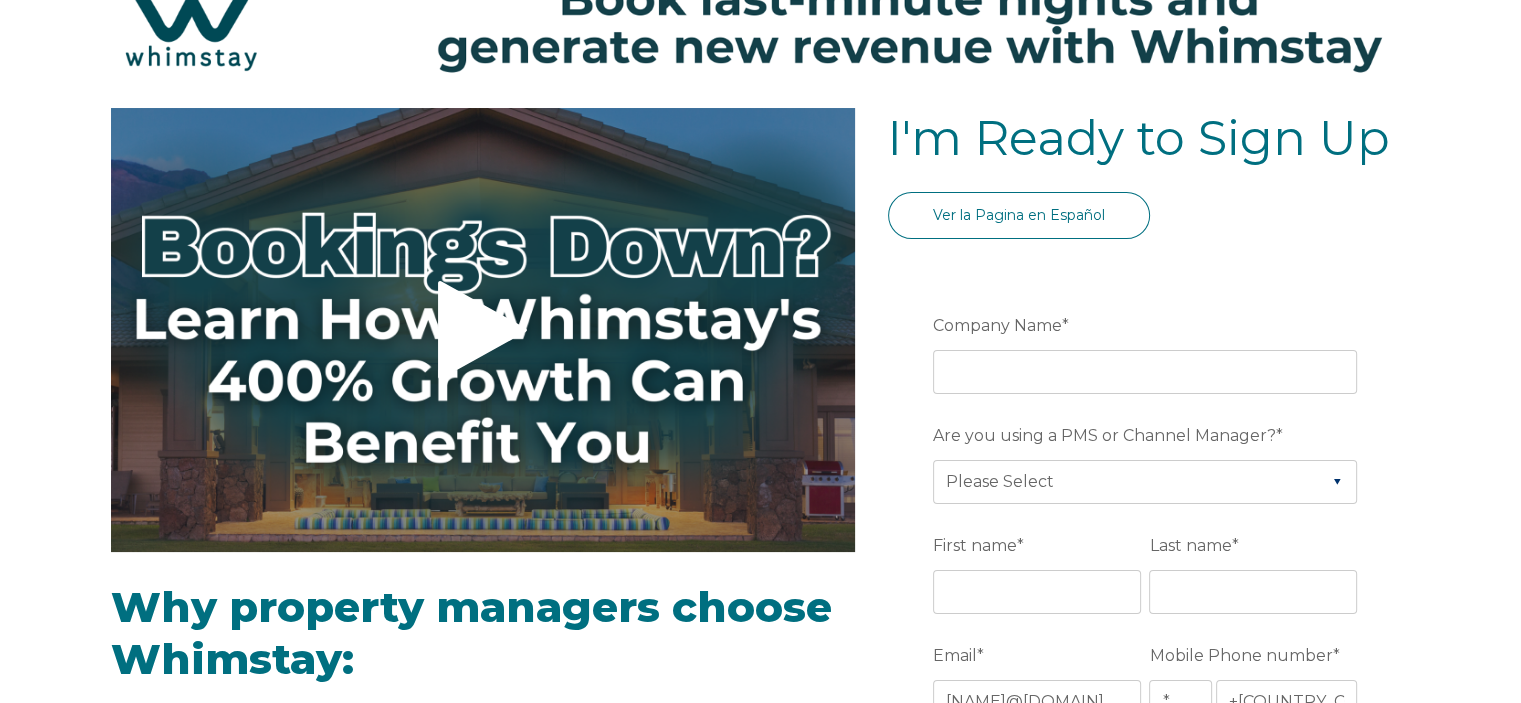 scroll, scrollTop: 300, scrollLeft: 0, axis: vertical 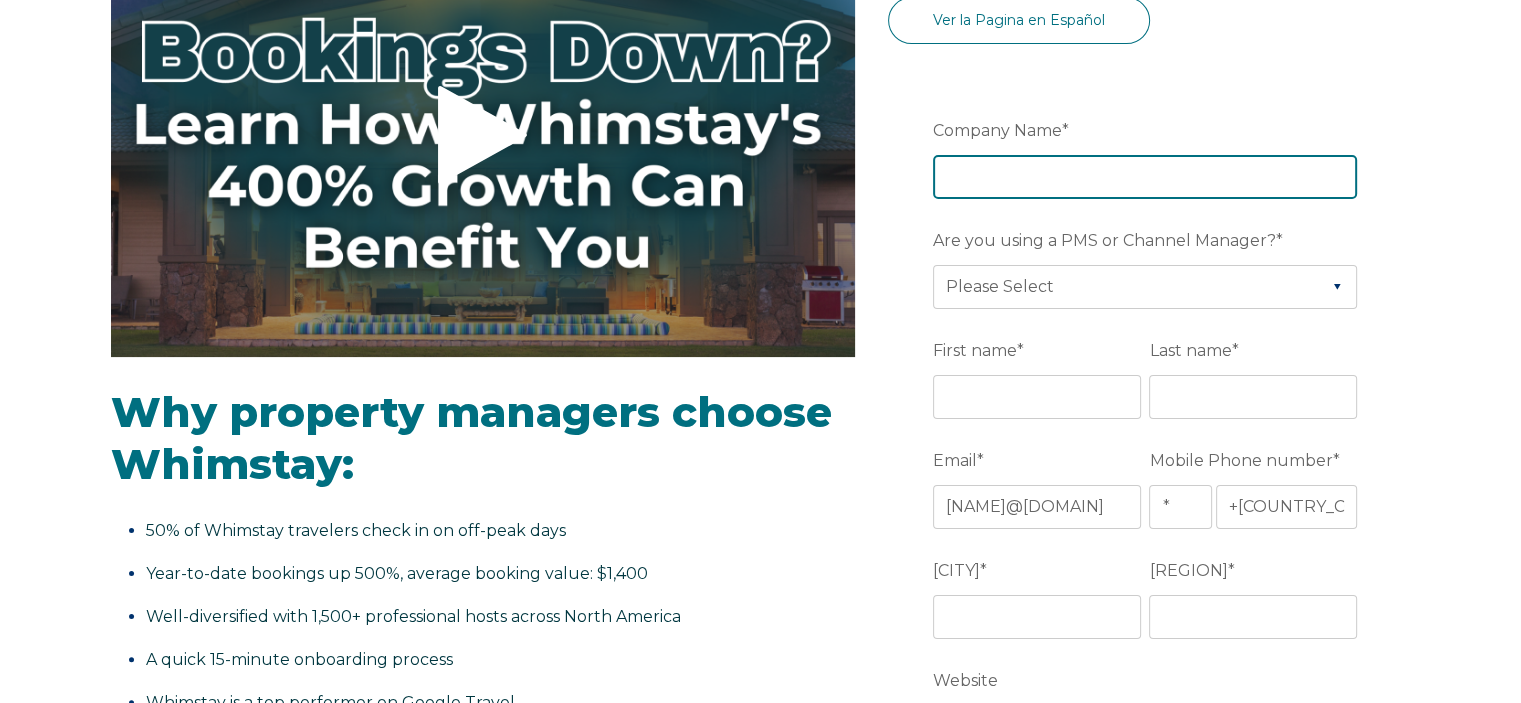 click on "[COMPANY_NAME]" at bounding box center [1145, 177] 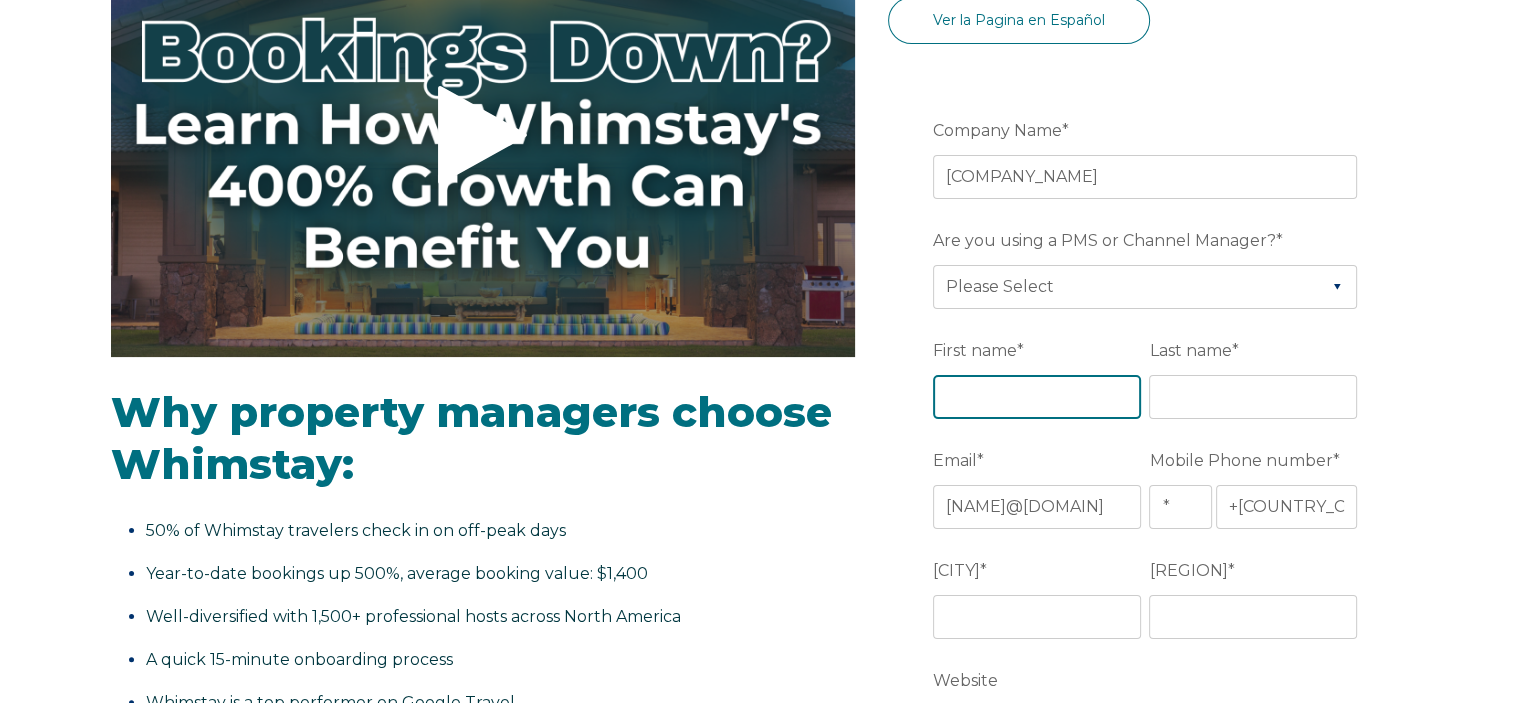 type on "[NAME]" 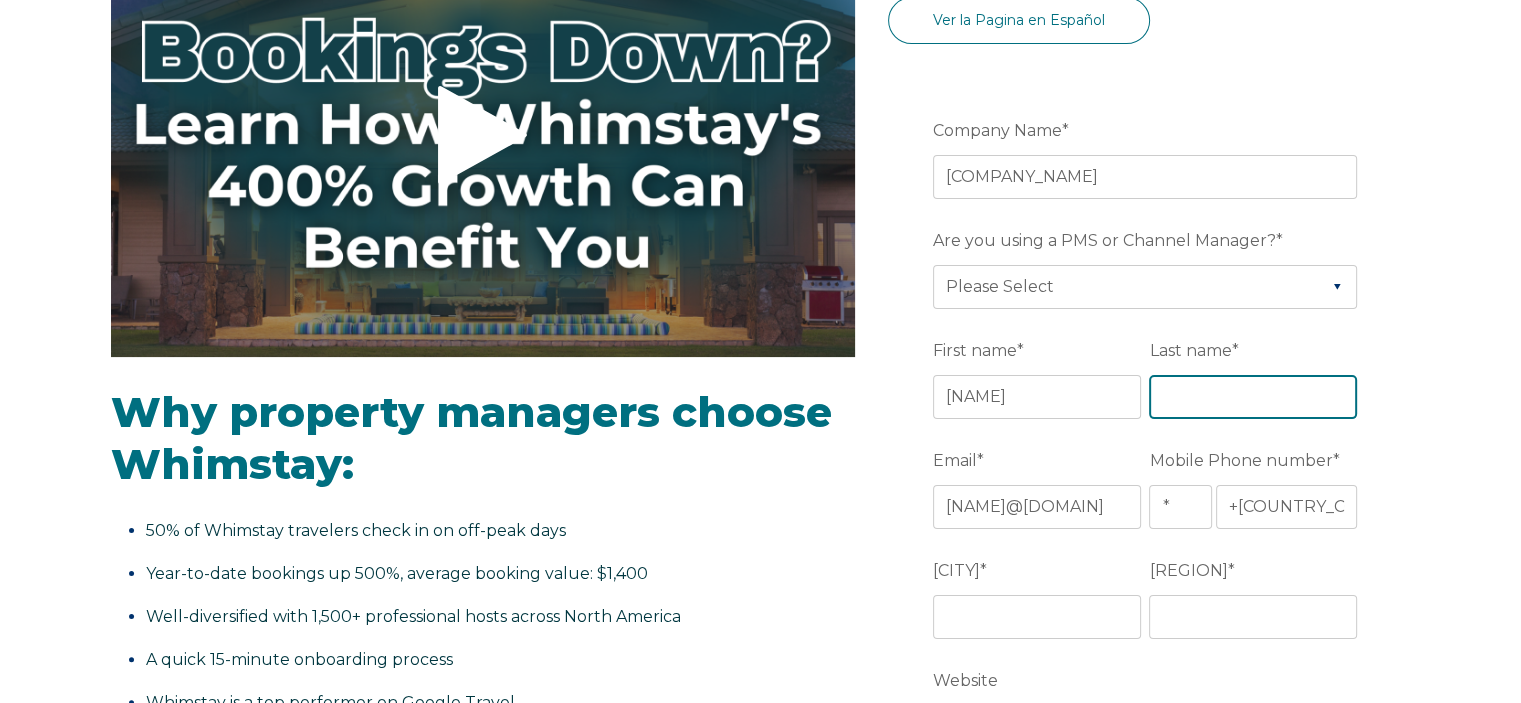 type on "[LAST]" 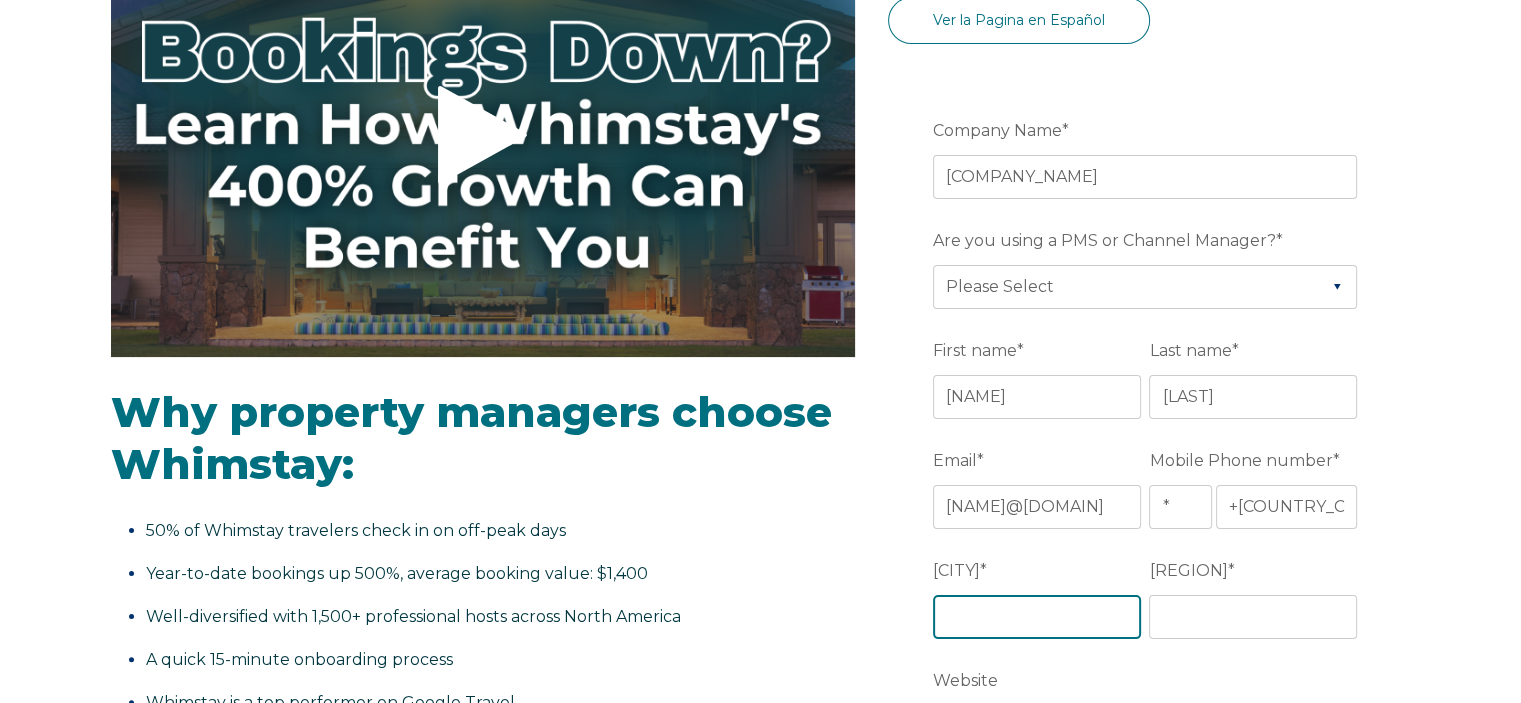 type on "COWES" 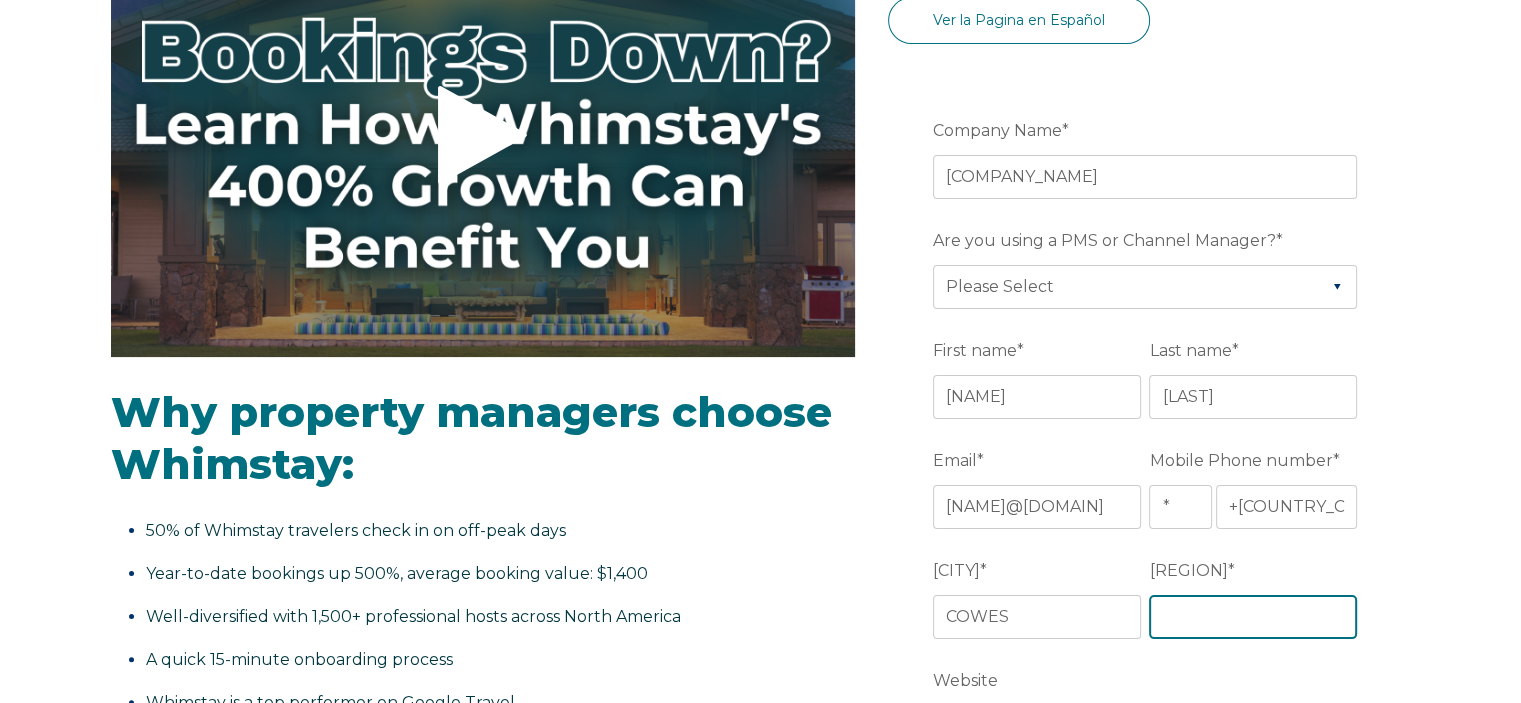 type on "[REGION]" 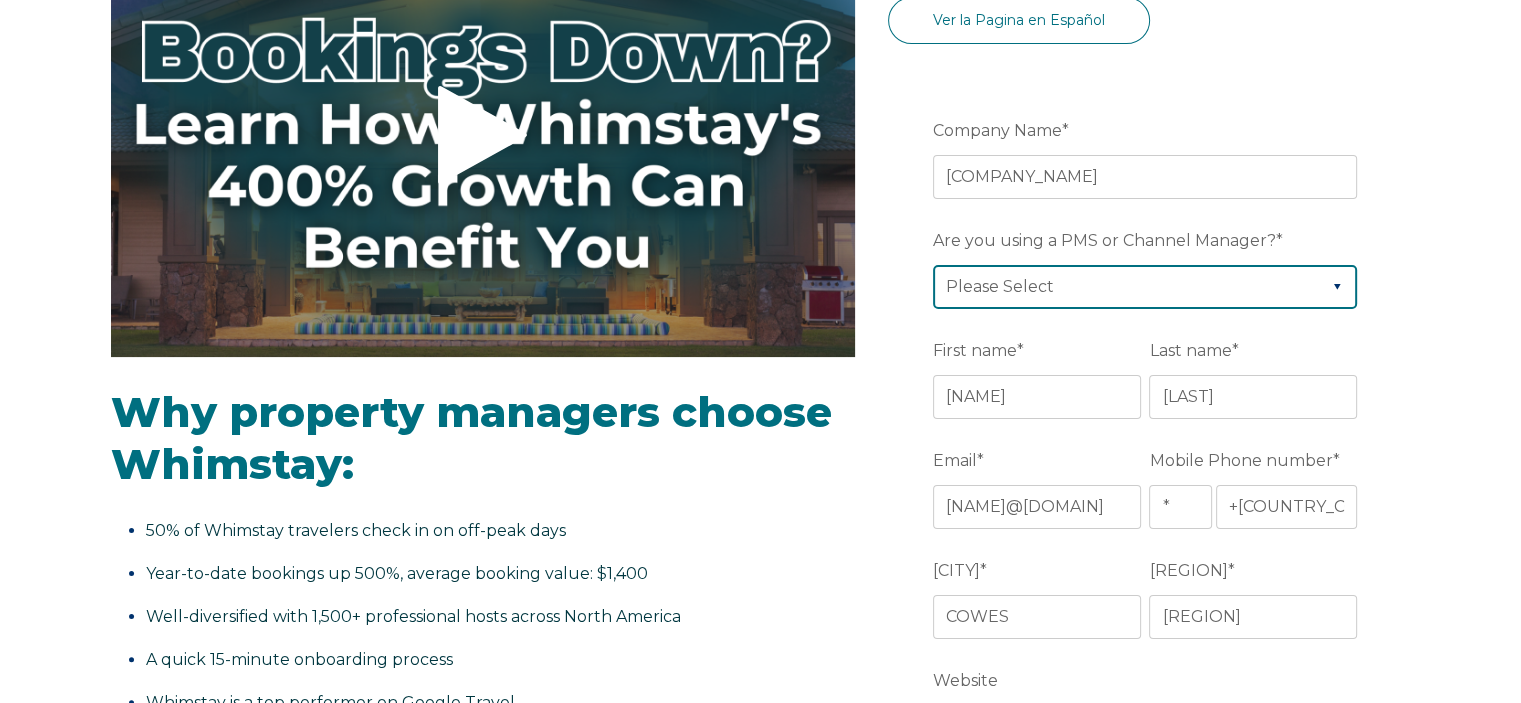 click on "[BRAND]" at bounding box center [1145, 287] 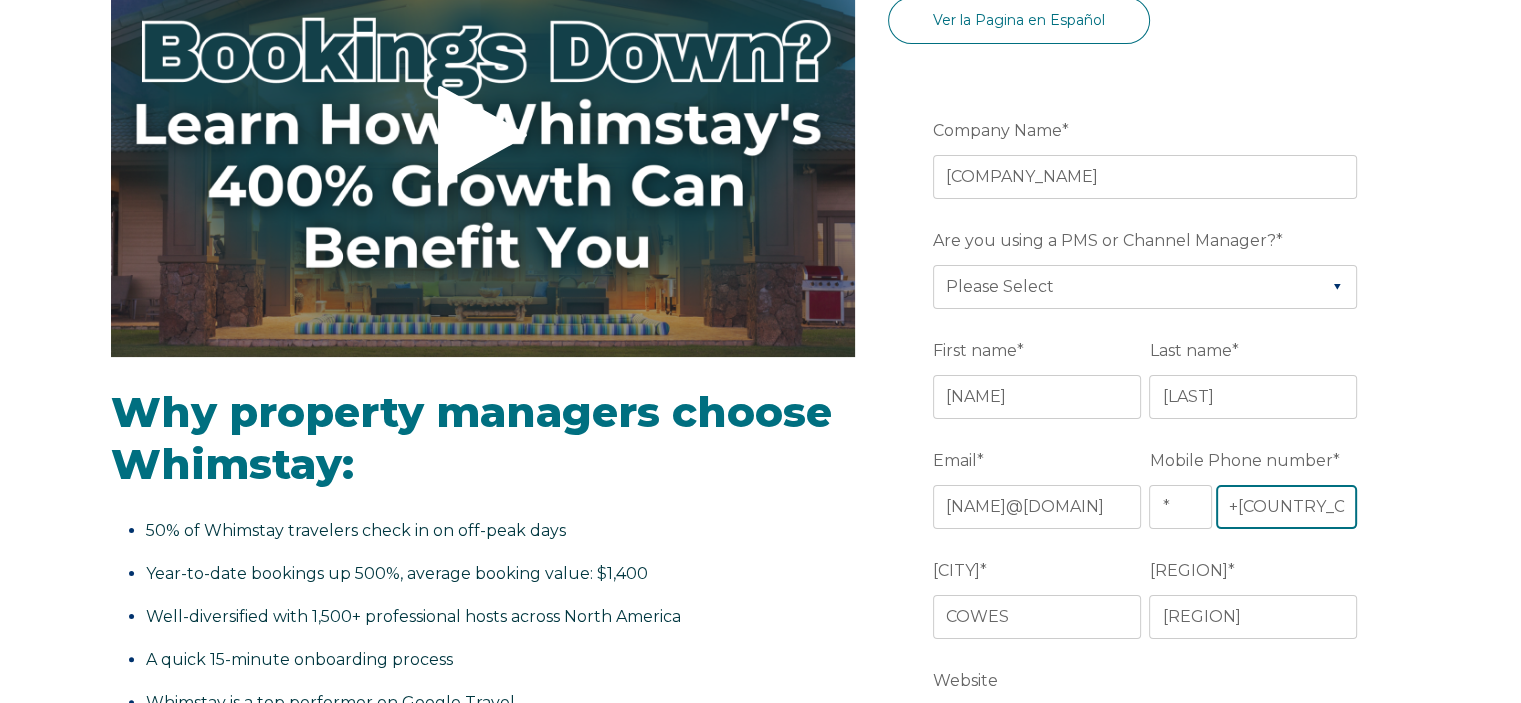 click on "+[COUNTRY_CODE]" at bounding box center [1287, 507] 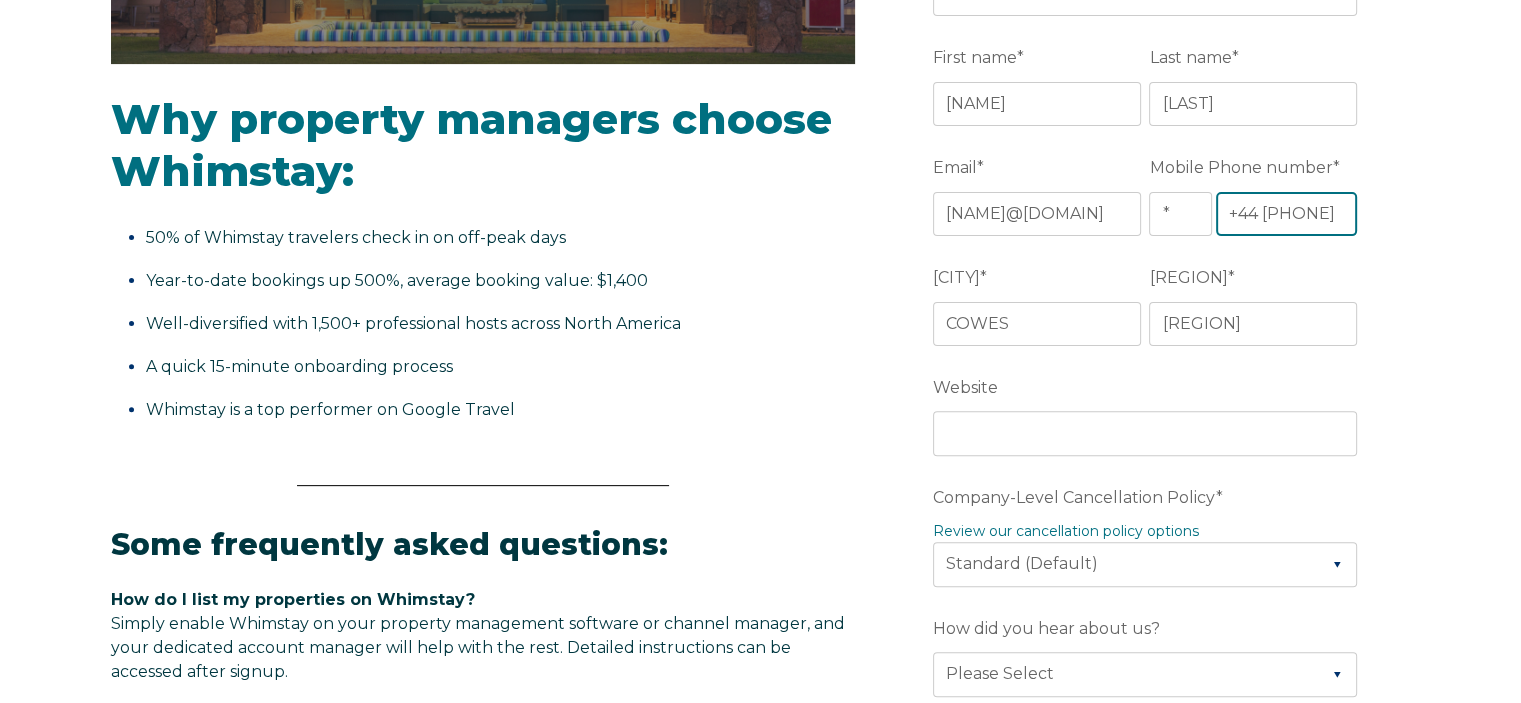 scroll, scrollTop: 600, scrollLeft: 0, axis: vertical 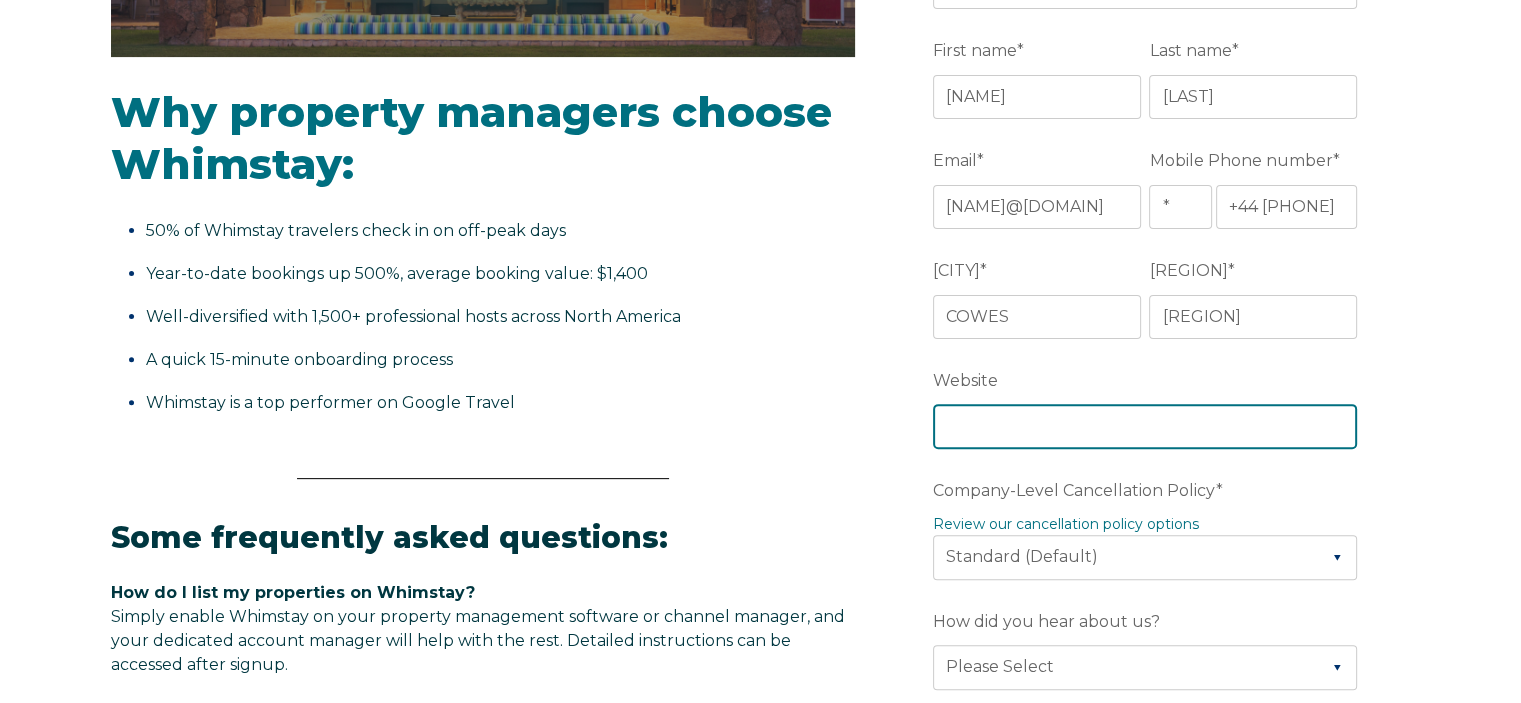 click on "Website" at bounding box center (1145, 426) 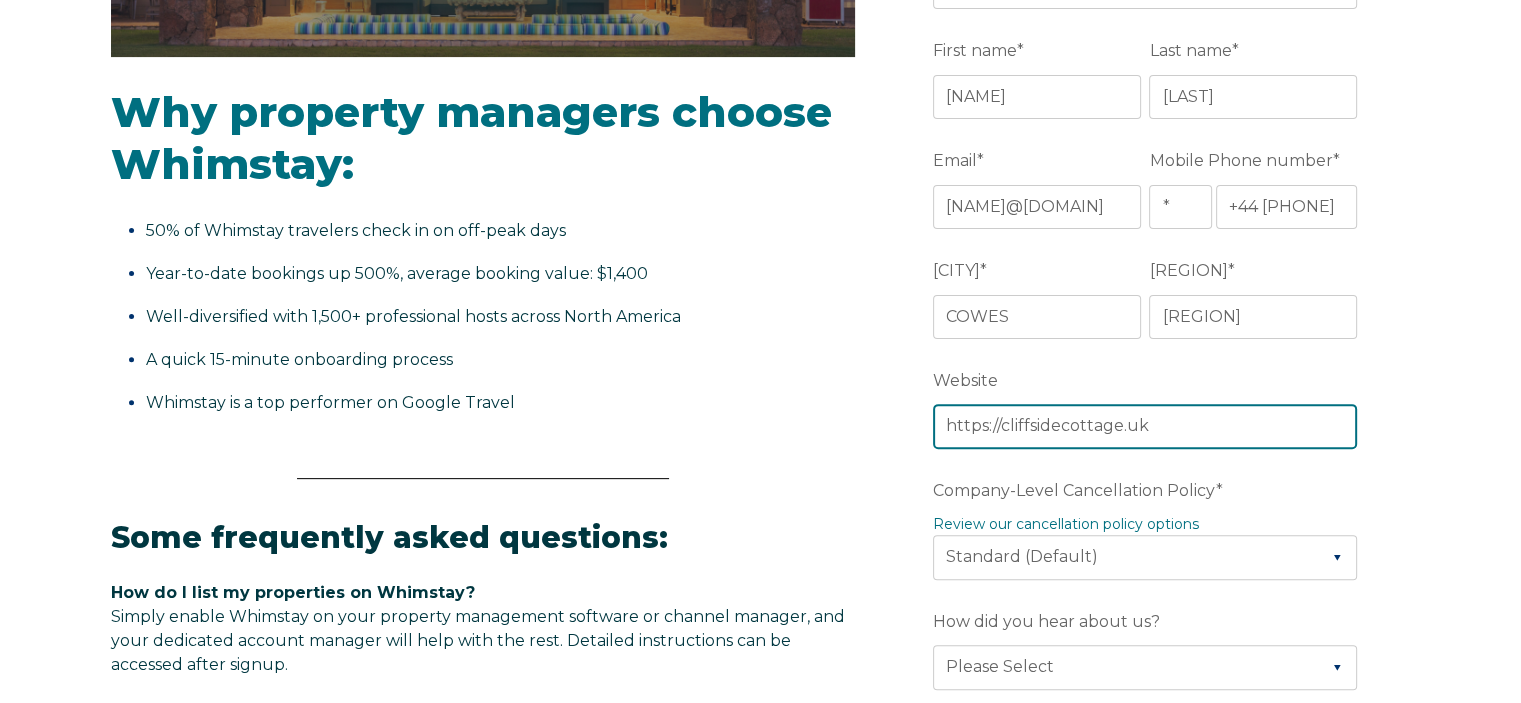 type on "https://cliffsidecottage.uk" 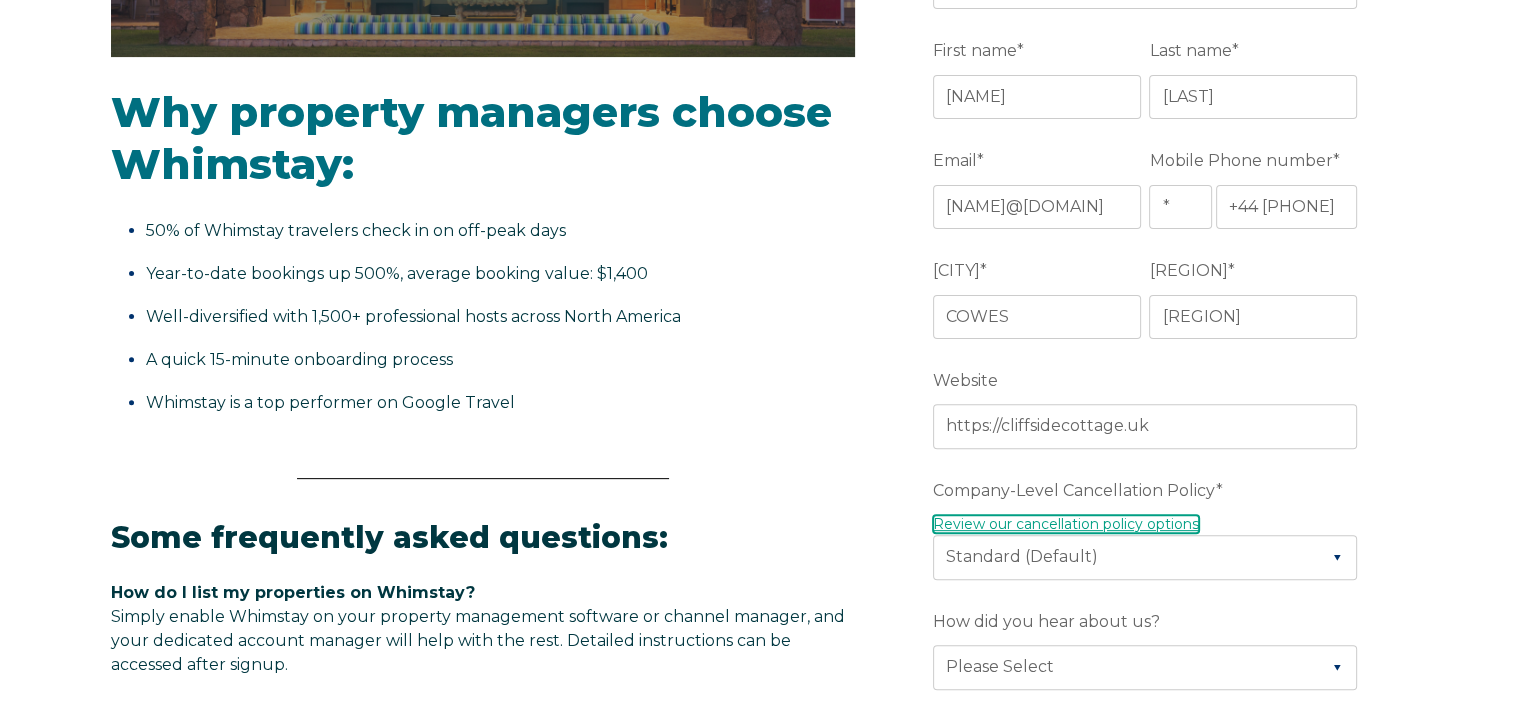scroll, scrollTop: 700, scrollLeft: 0, axis: vertical 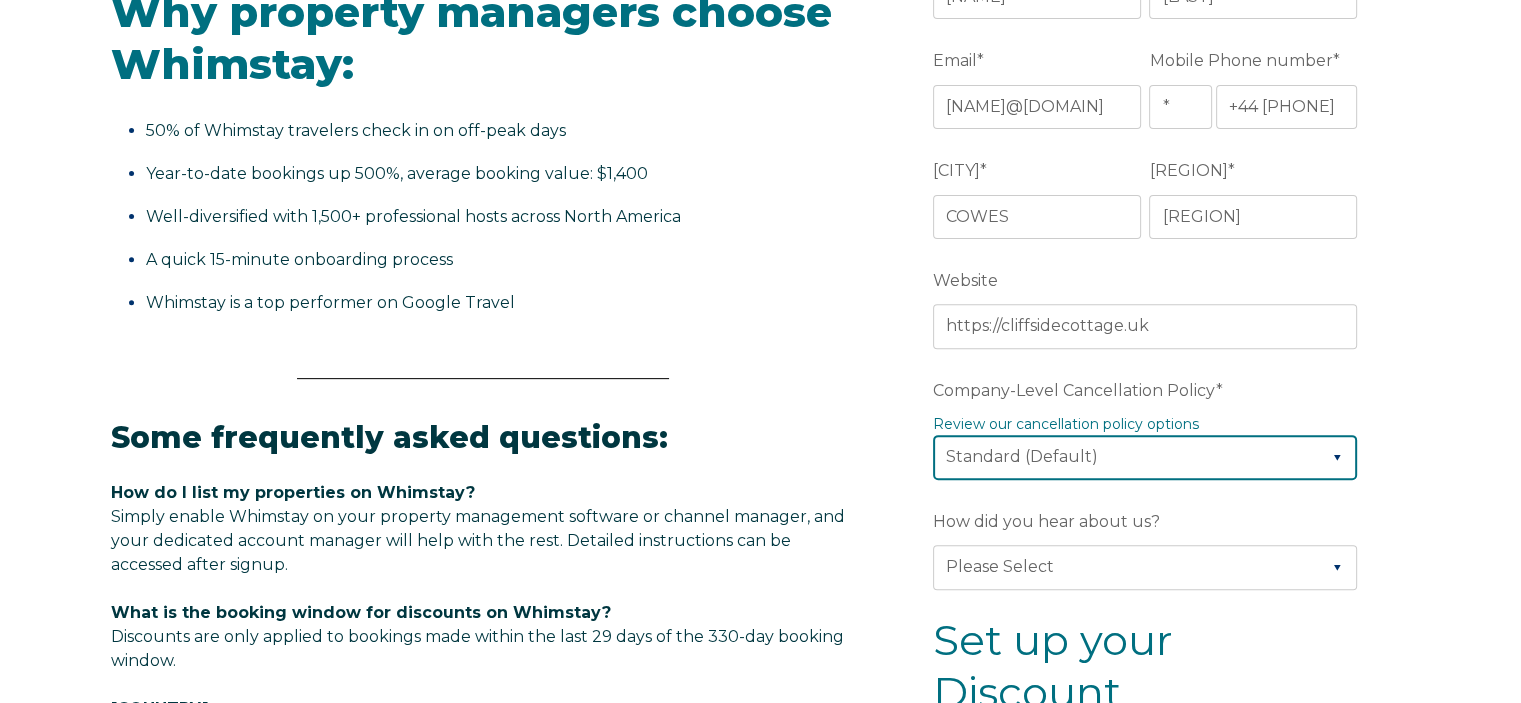 click on "Please Select Partial Standard (Default) Moderate Strict" at bounding box center [1145, 457] 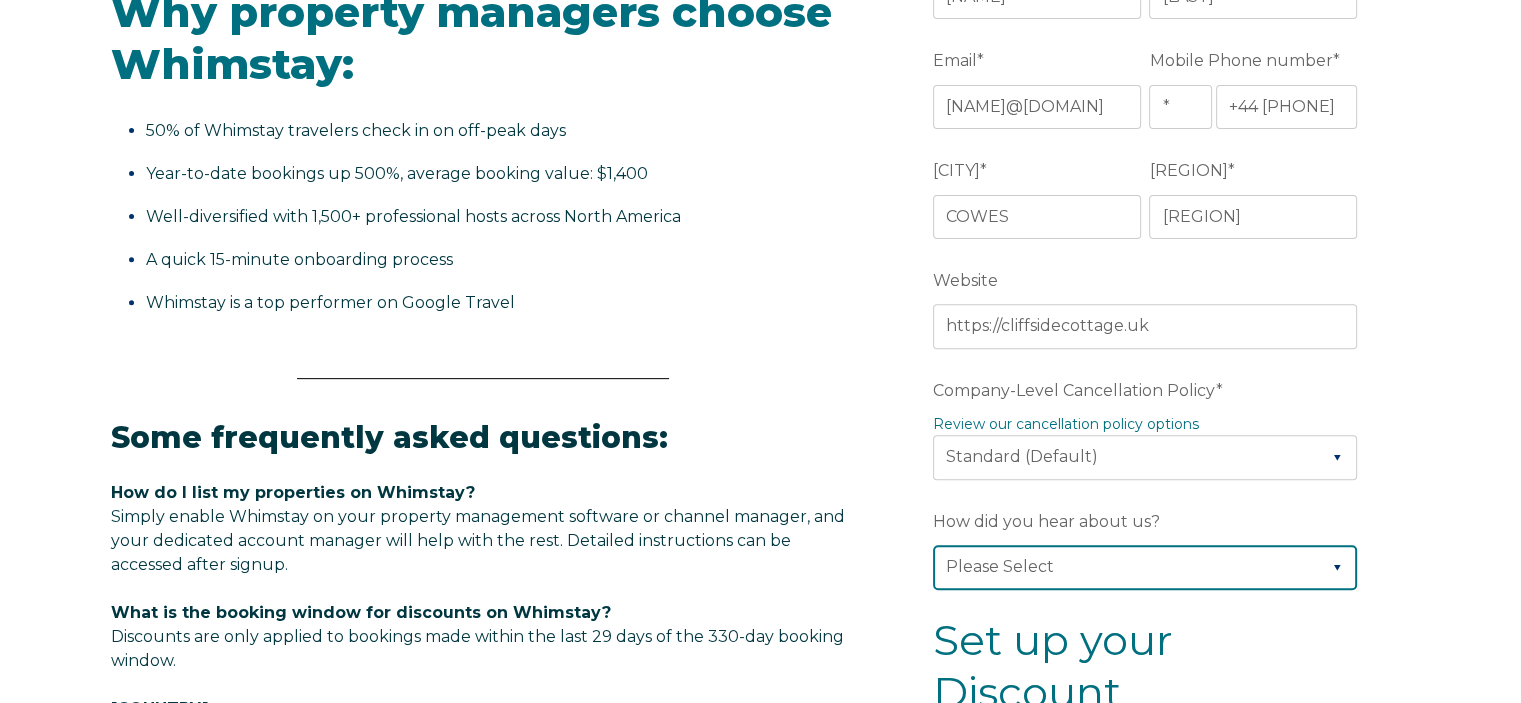 click on "Please Select Found Whimstay through a Google search Direct outreach from a Whimstay team member Saw Whimstay on social media Referred by a friend, colleague, or partner Discovered Whimstay at an event or conference Heard about Whimstay on a podcast Other" at bounding box center [1145, 567] 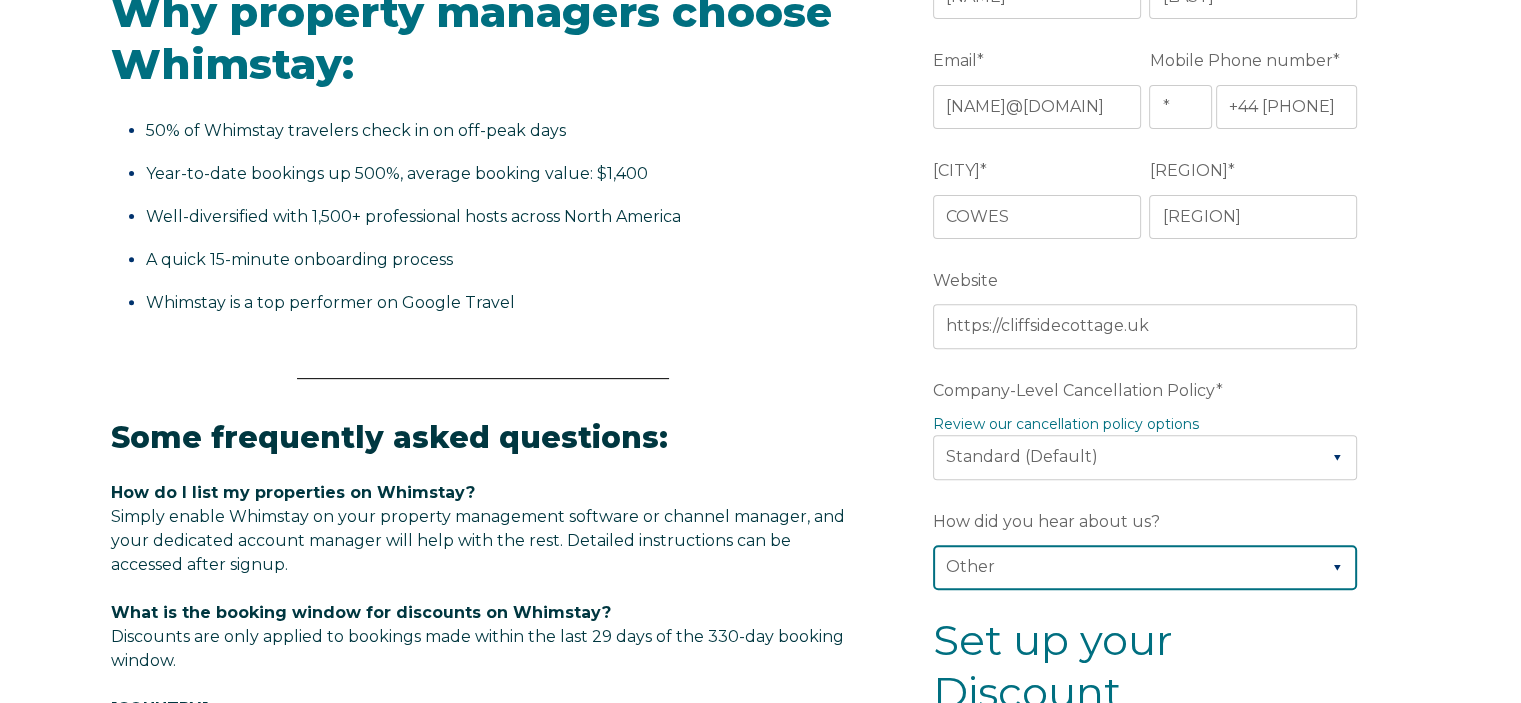 click on "Please Select Found Whimstay through a Google search Direct outreach from a Whimstay team member Saw Whimstay on social media Referred by a friend, colleague, or partner Discovered Whimstay at an event or conference Heard about Whimstay on a podcast Other" at bounding box center (1145, 567) 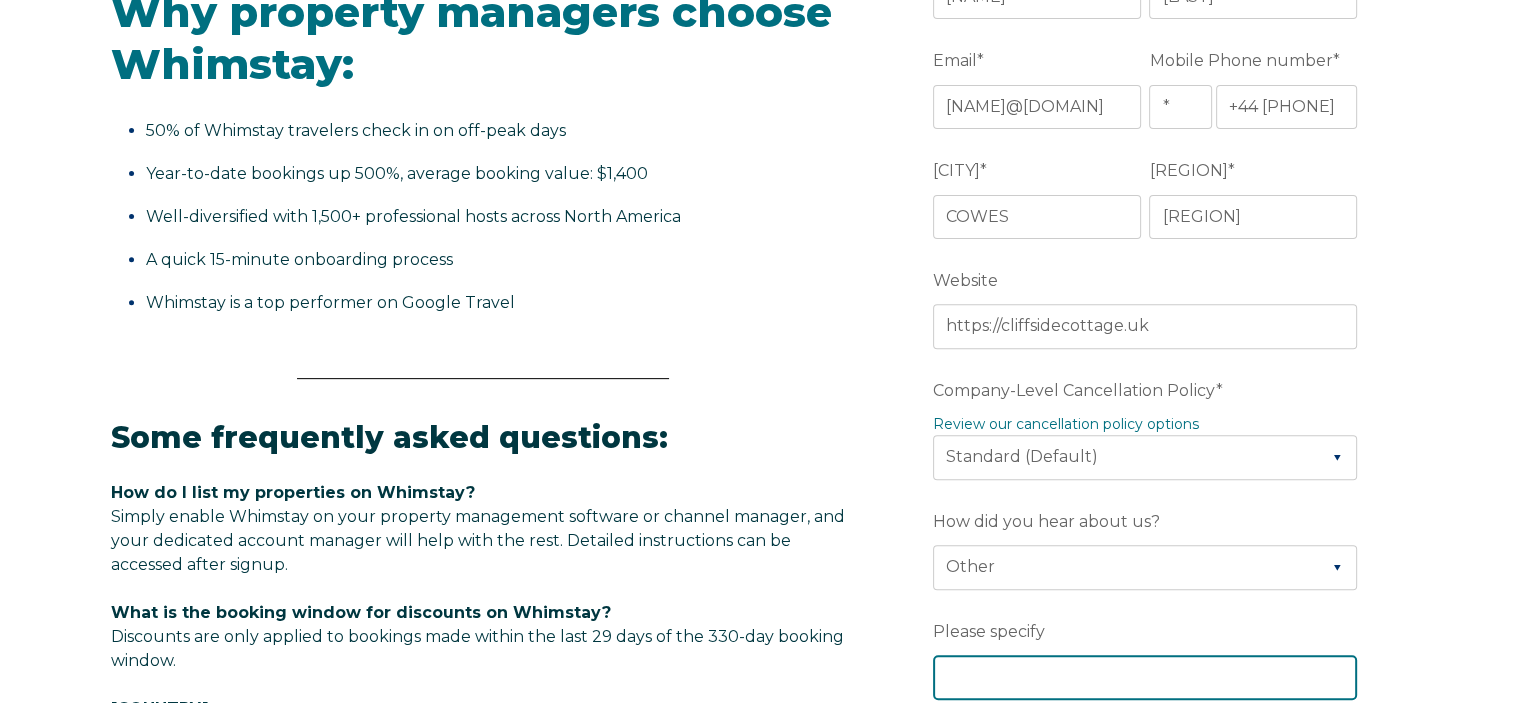 click on "Please specify" at bounding box center (1145, 677) 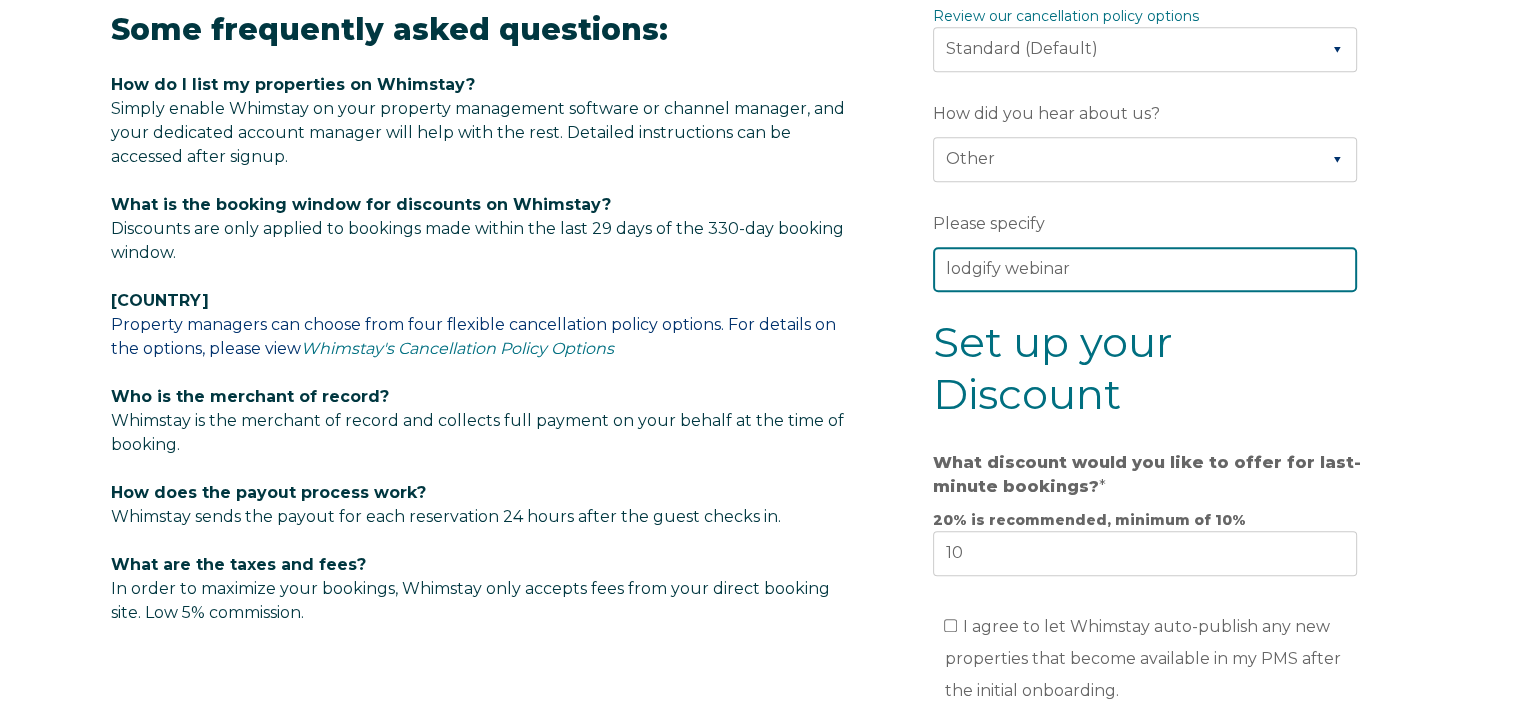 scroll, scrollTop: 1300, scrollLeft: 0, axis: vertical 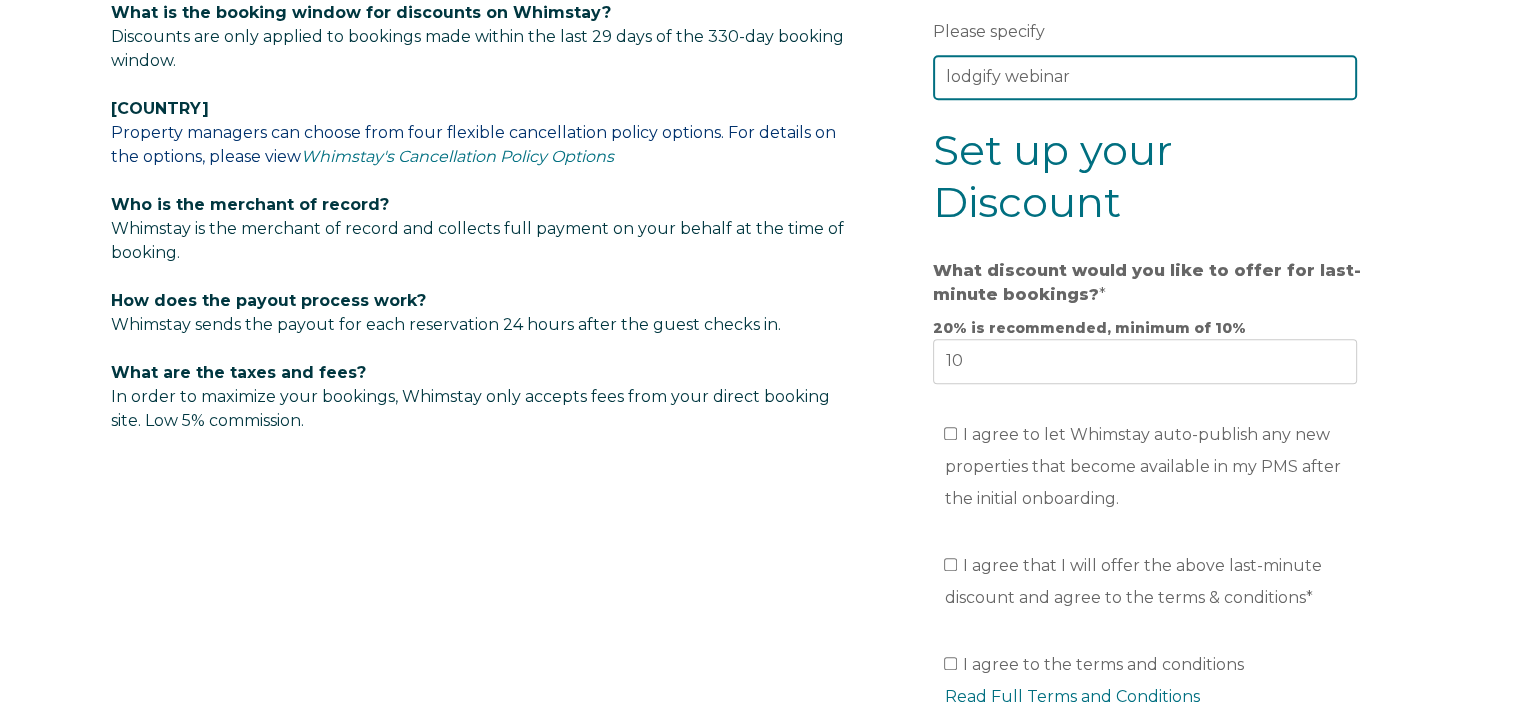 type on "lodgify webinar" 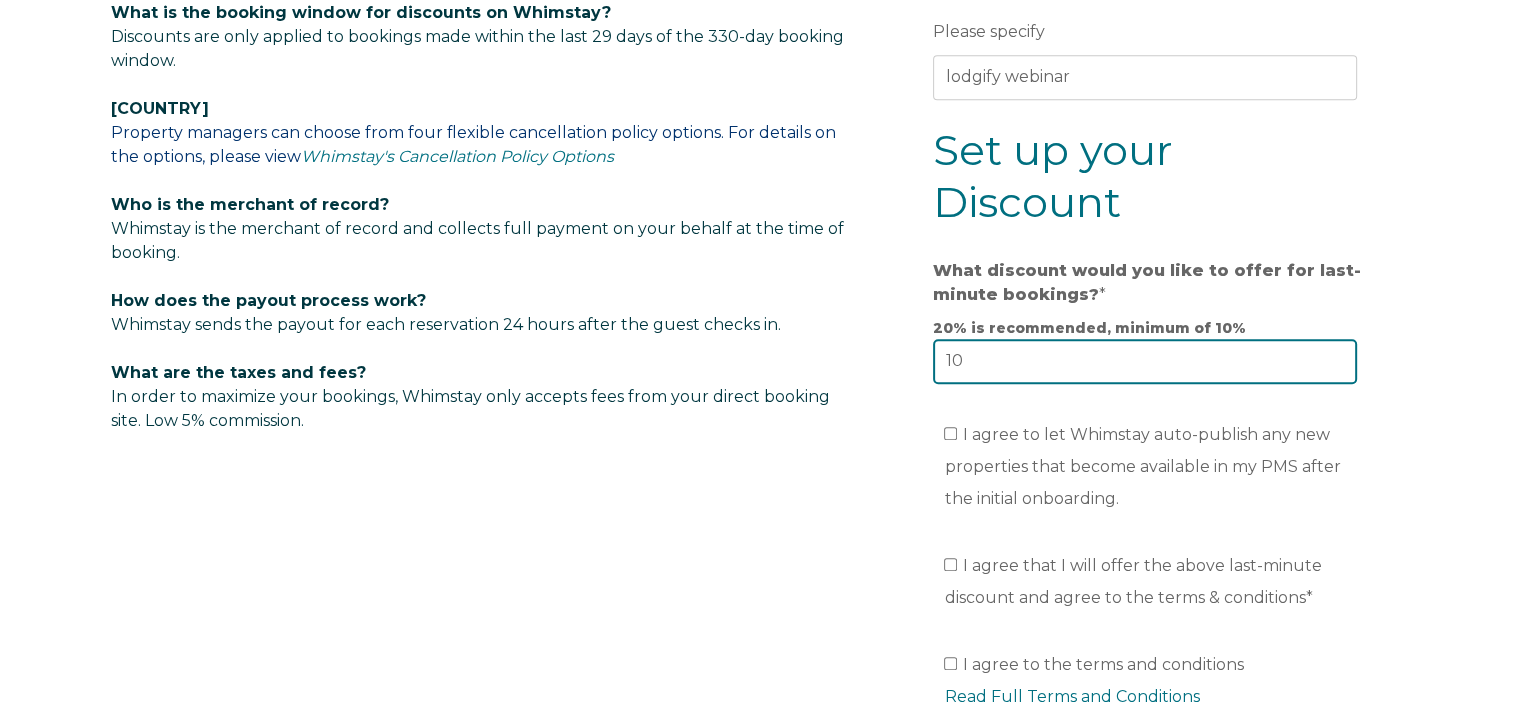 drag, startPoint x: 1043, startPoint y: 365, endPoint x: 916, endPoint y: 405, distance: 133.15028 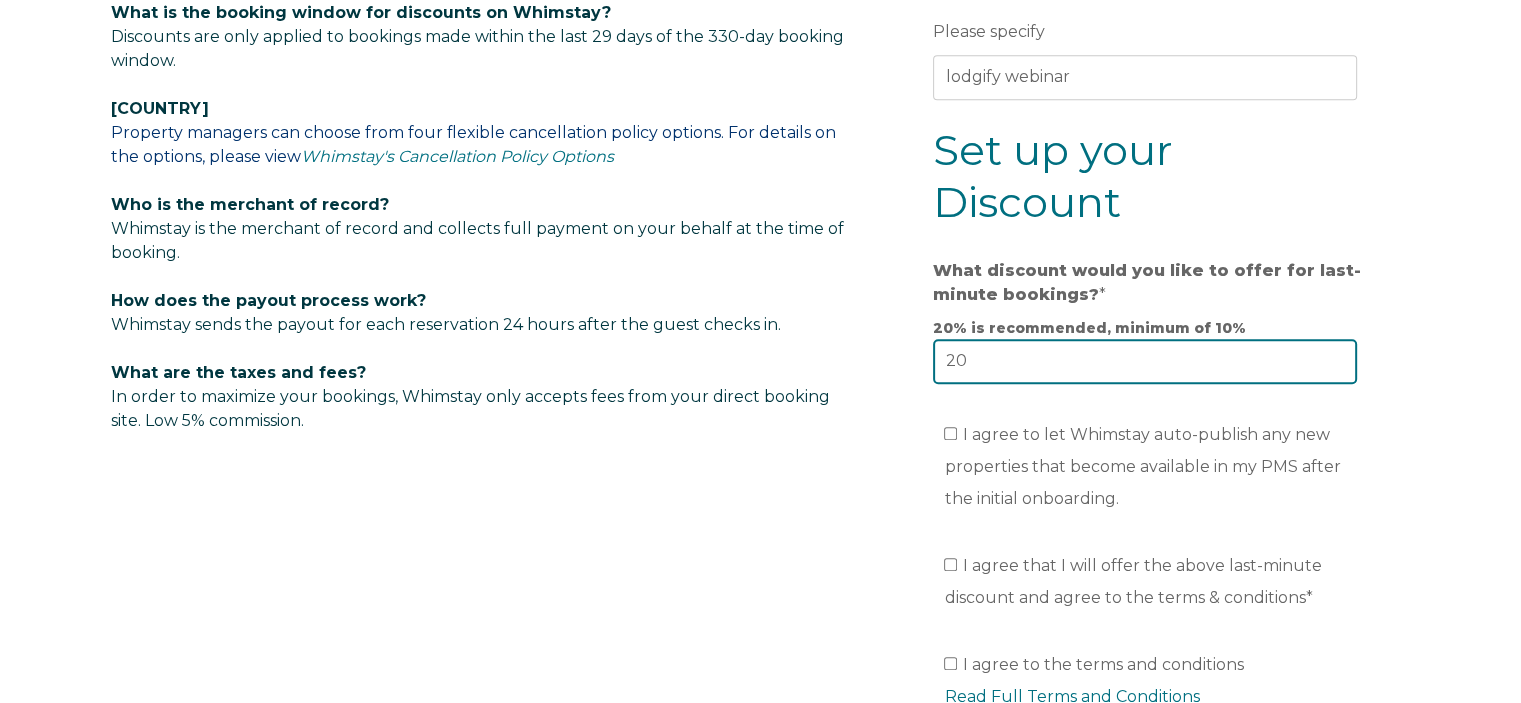 type on "20" 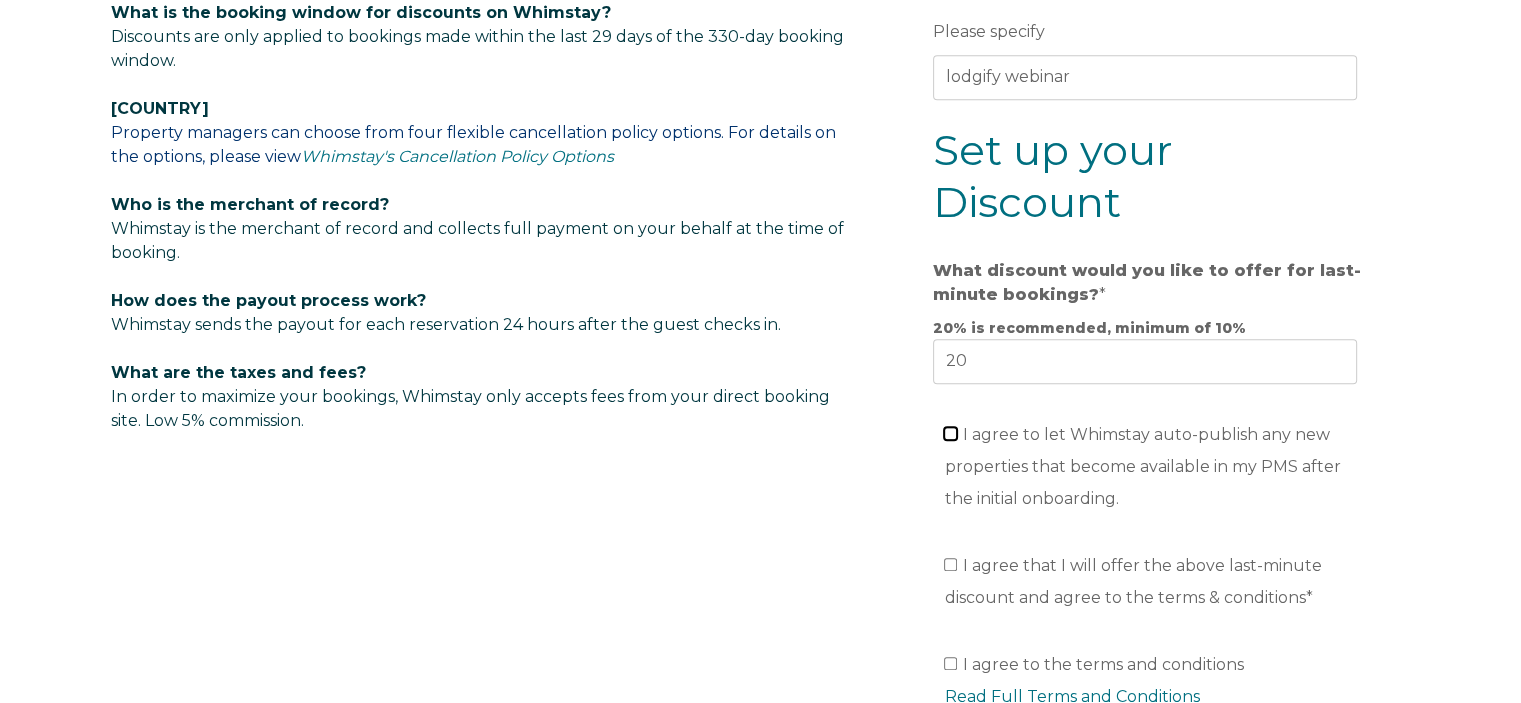 click on "I agree to let Whimstay auto-publish any new properties that become available in my PMS after the initial onboarding." at bounding box center (950, 433) 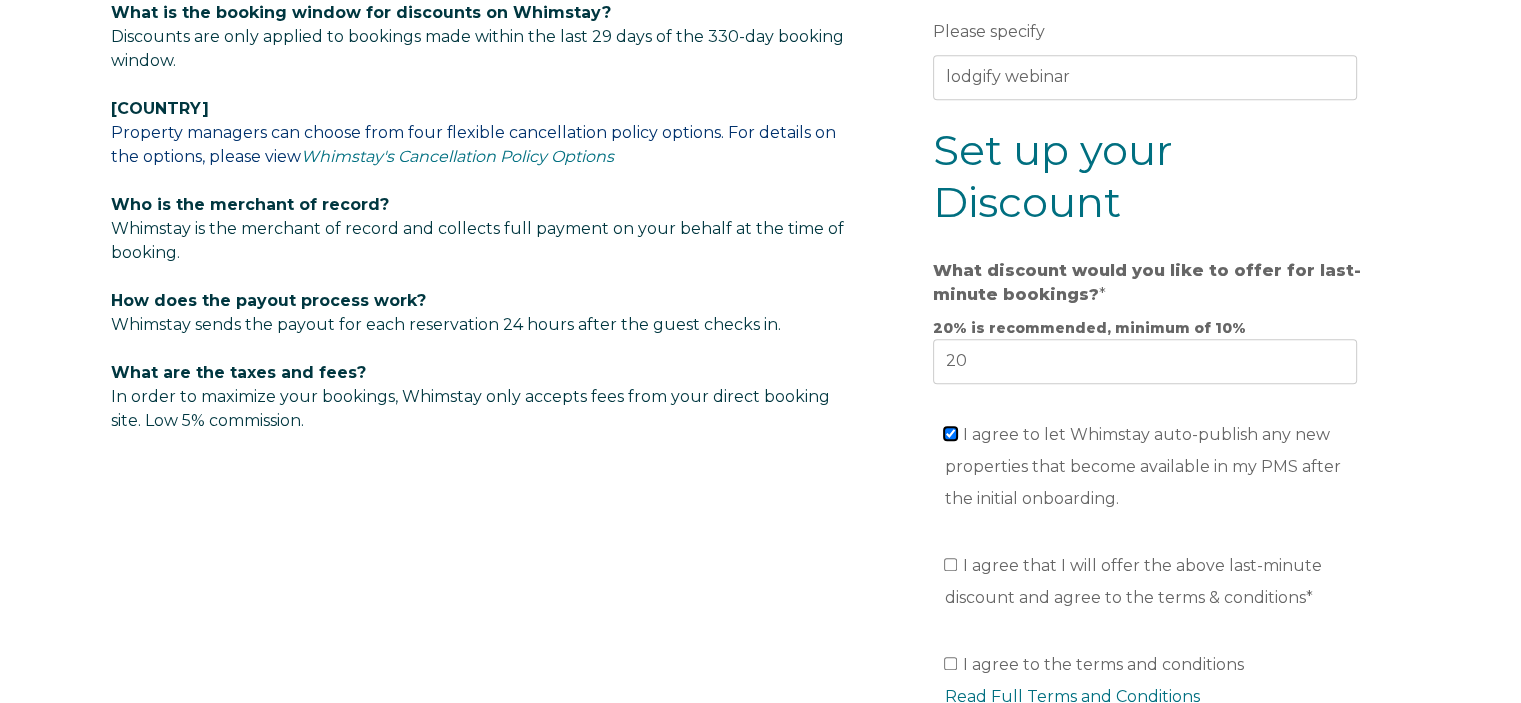 checkbox on "true" 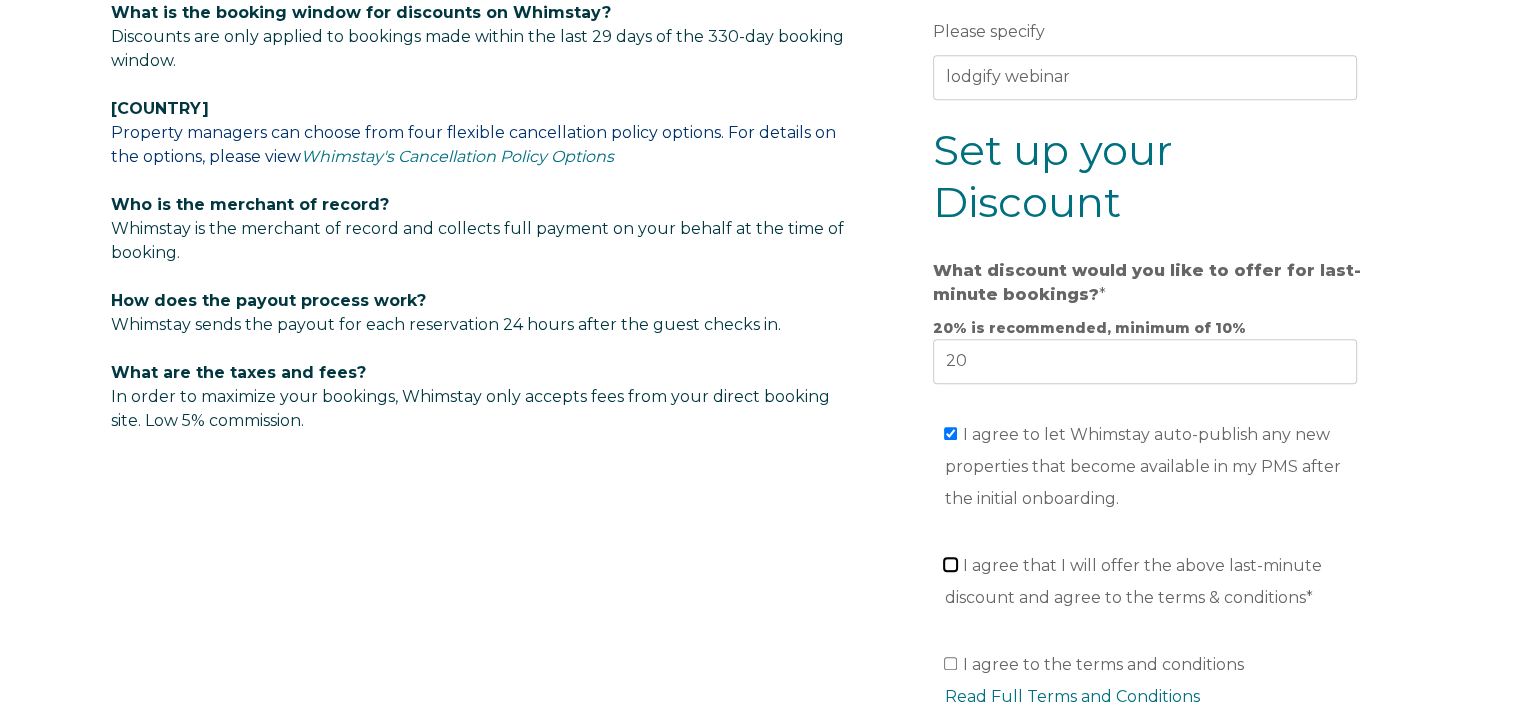 click on "I agree that I will offer the above last-minute discount and agree to the terms & conditions *" at bounding box center [950, 564] 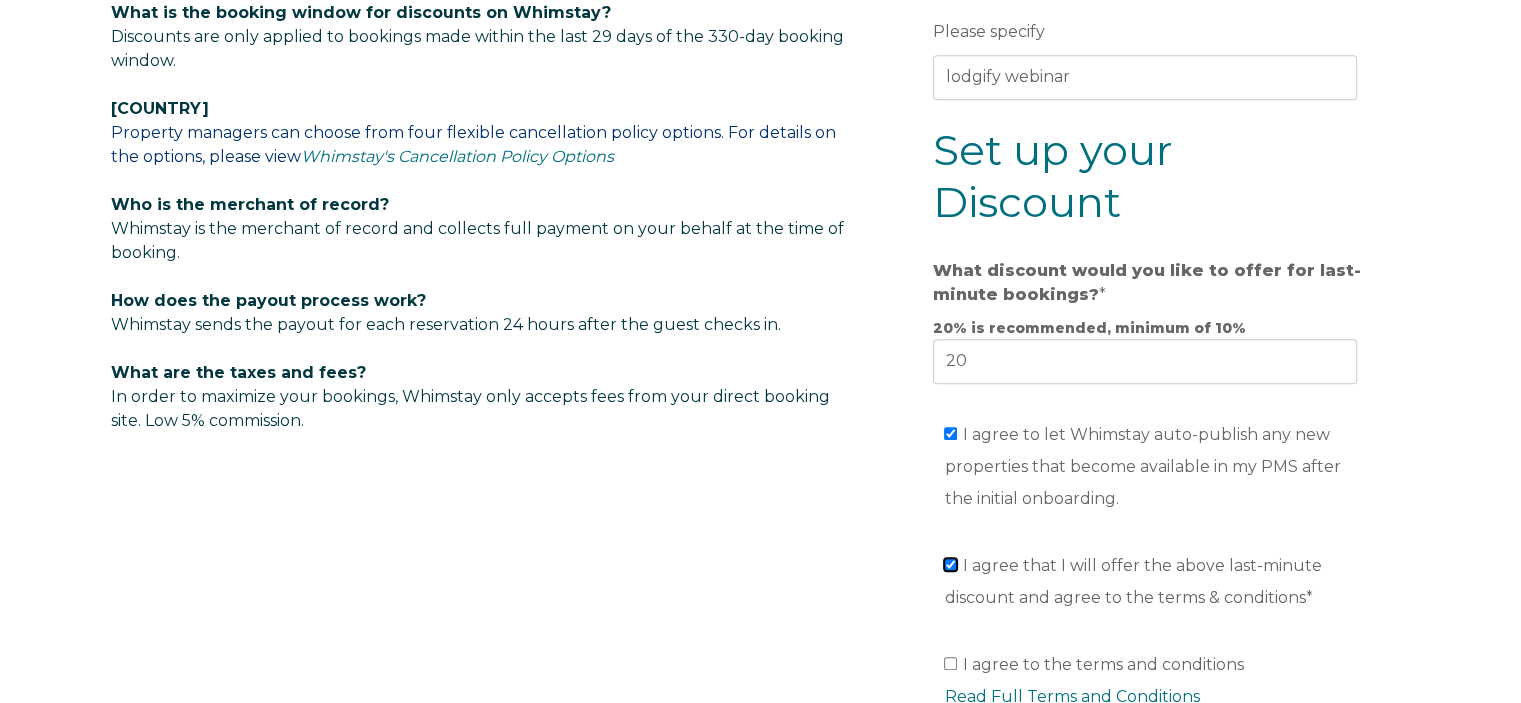 checkbox on "true" 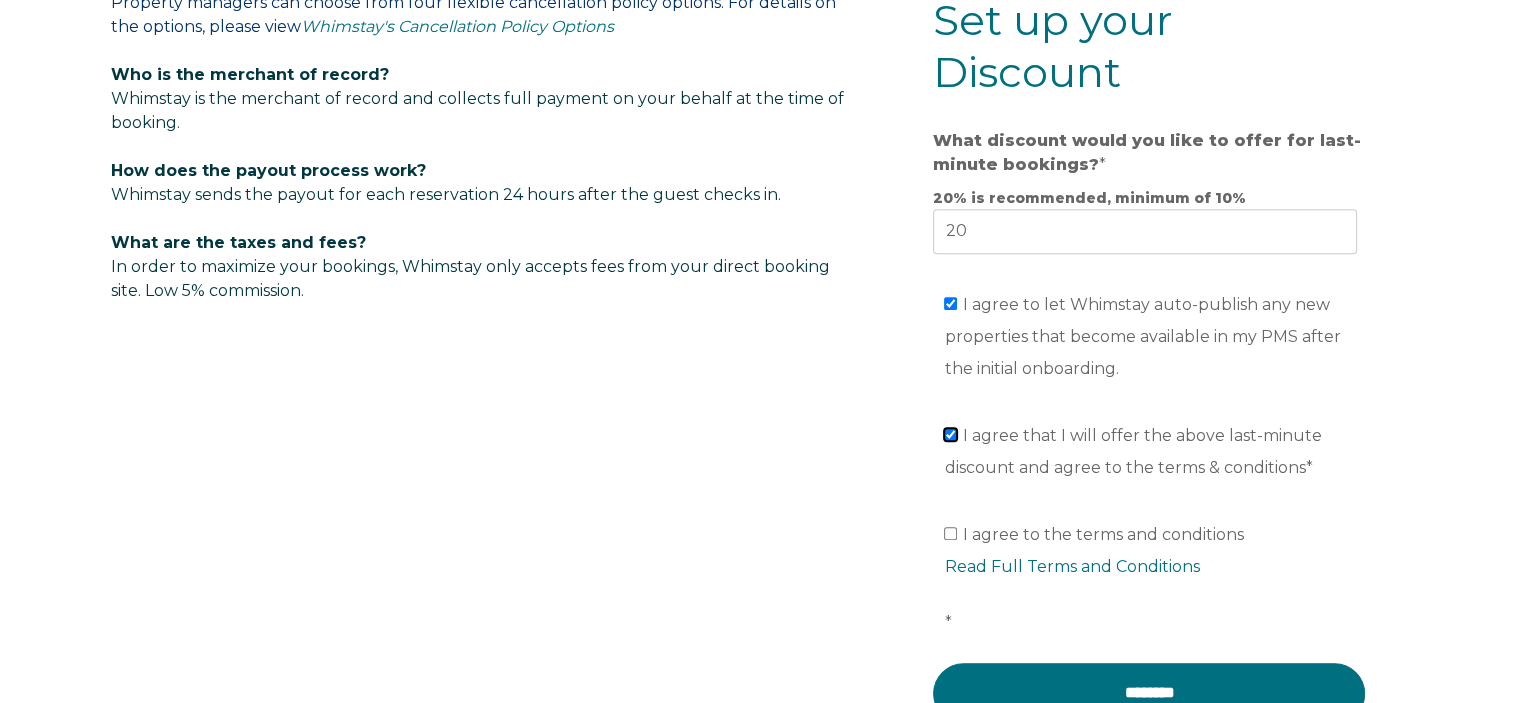 scroll, scrollTop: 1600, scrollLeft: 0, axis: vertical 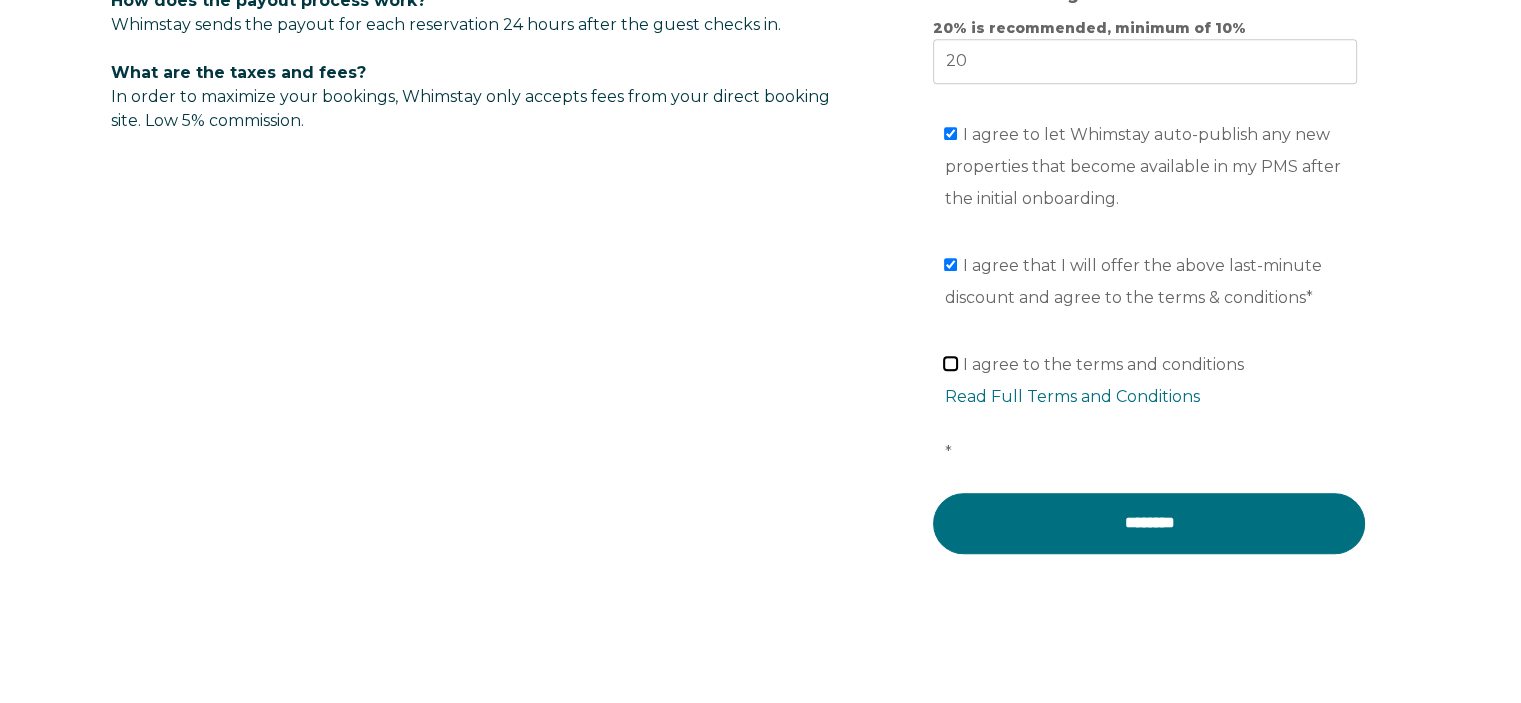 click on "I agree to the terms and conditions Read Full Terms and Conditions *" at bounding box center (950, 363) 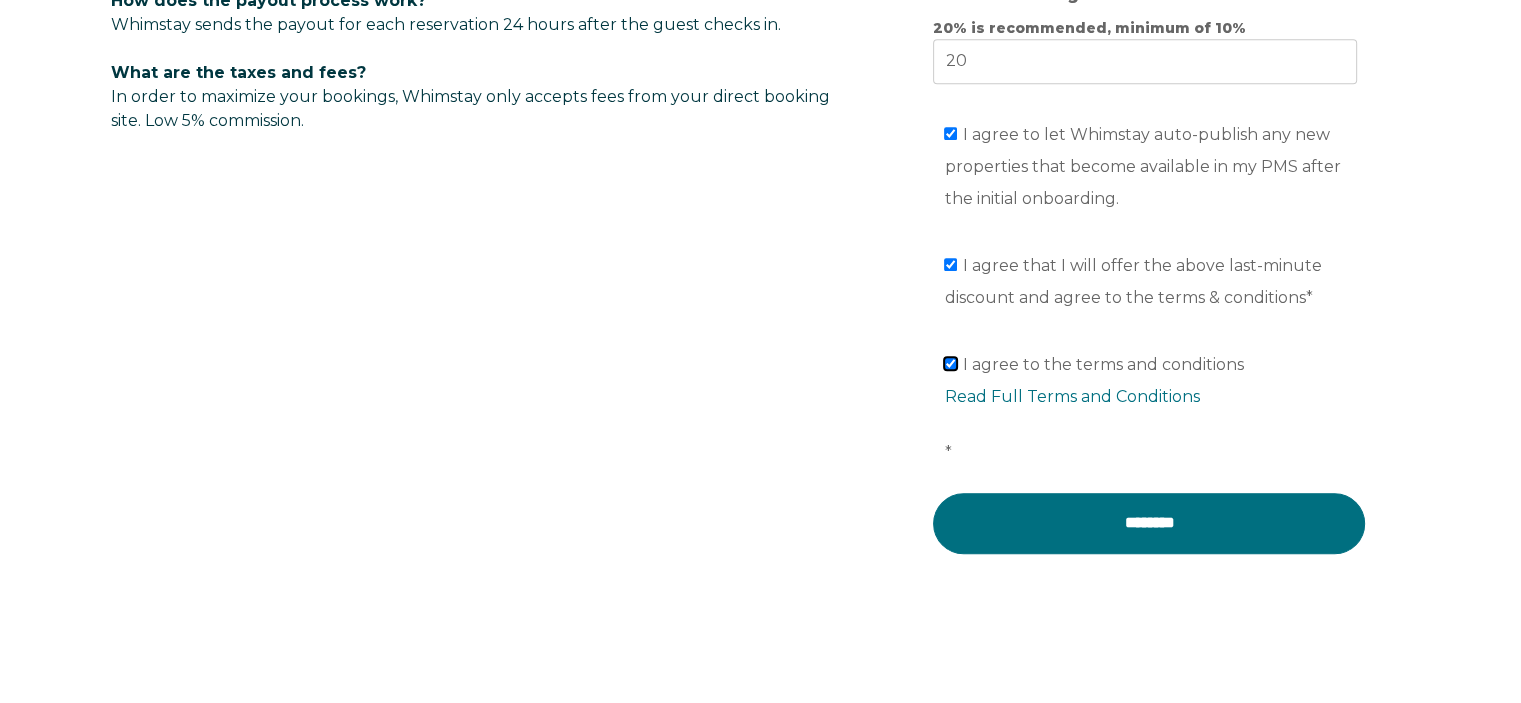 checkbox on "true" 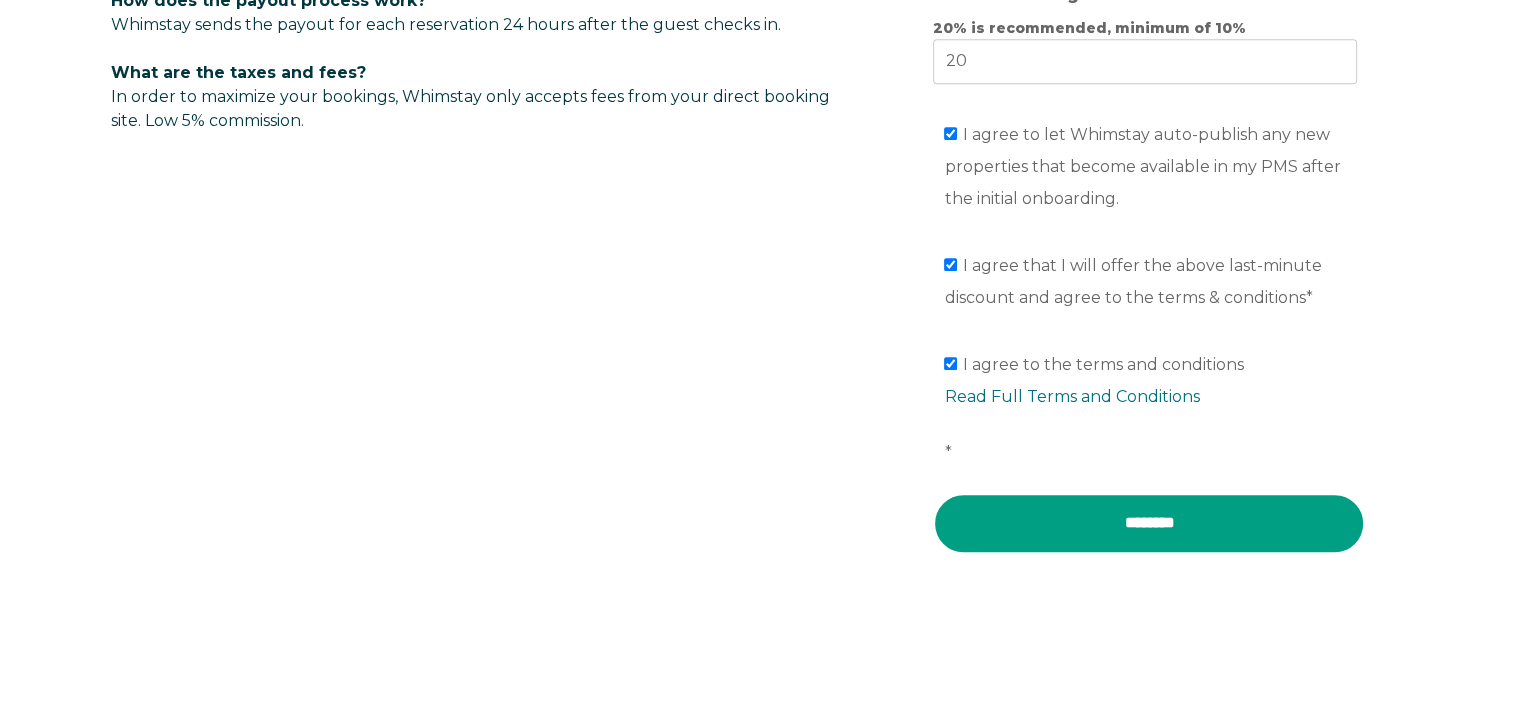 click on "********" at bounding box center (1149, 523) 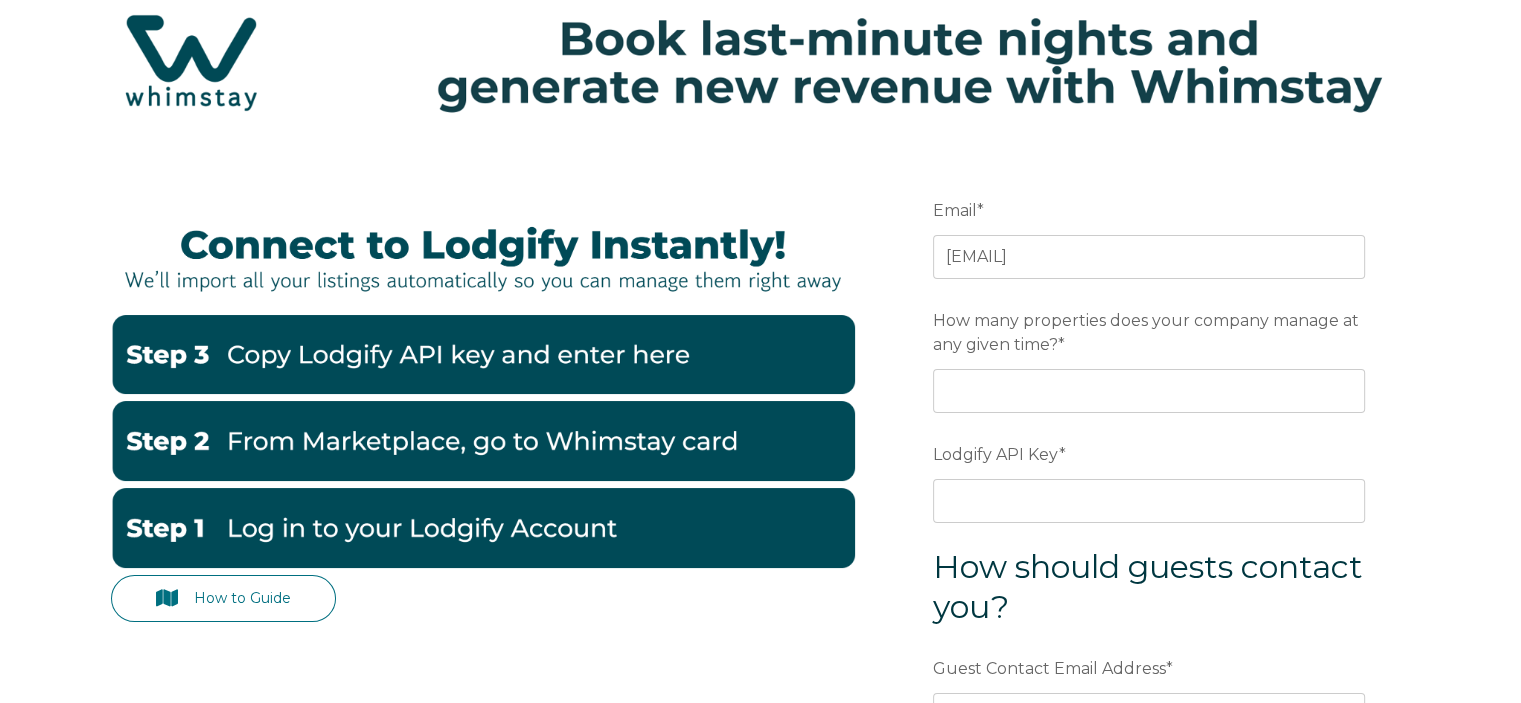scroll, scrollTop: 100, scrollLeft: 0, axis: vertical 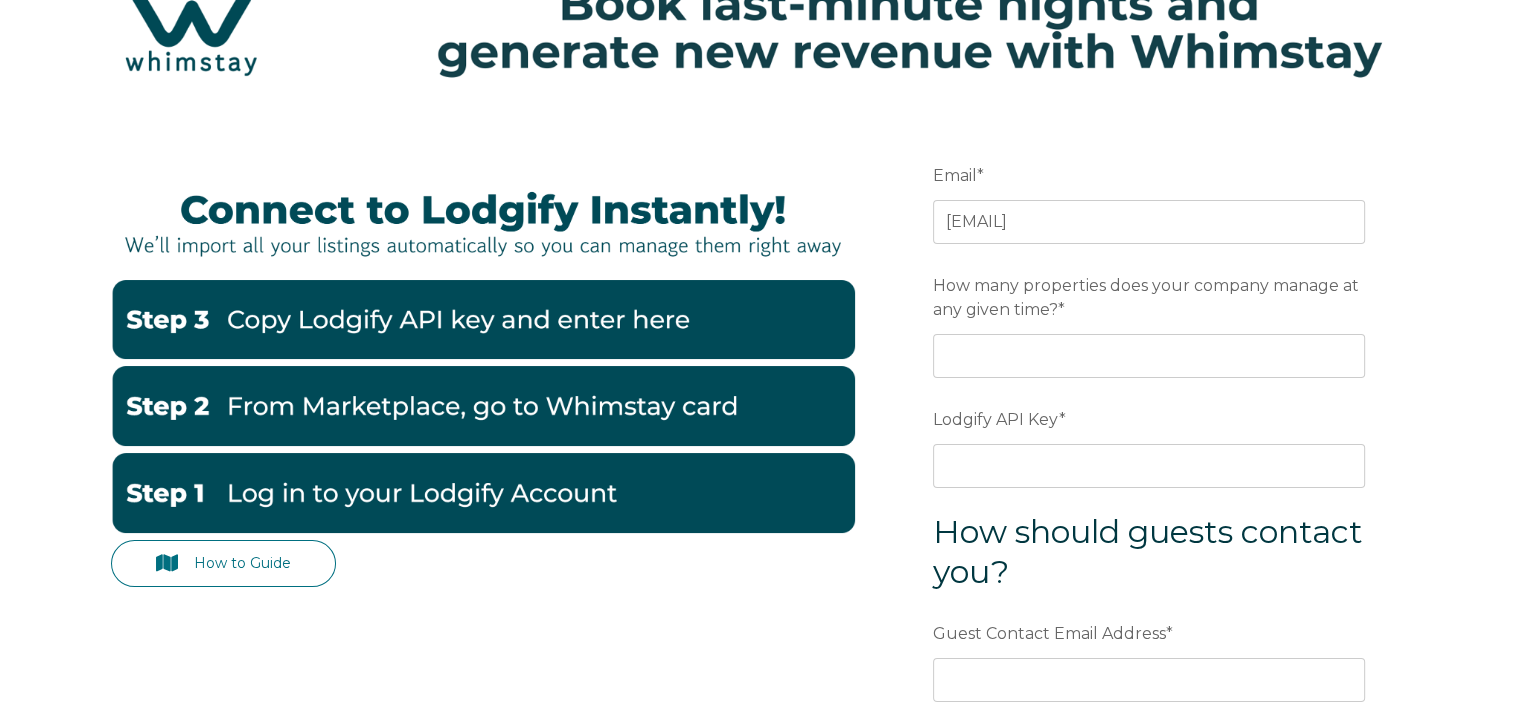 click at bounding box center [483, 320] 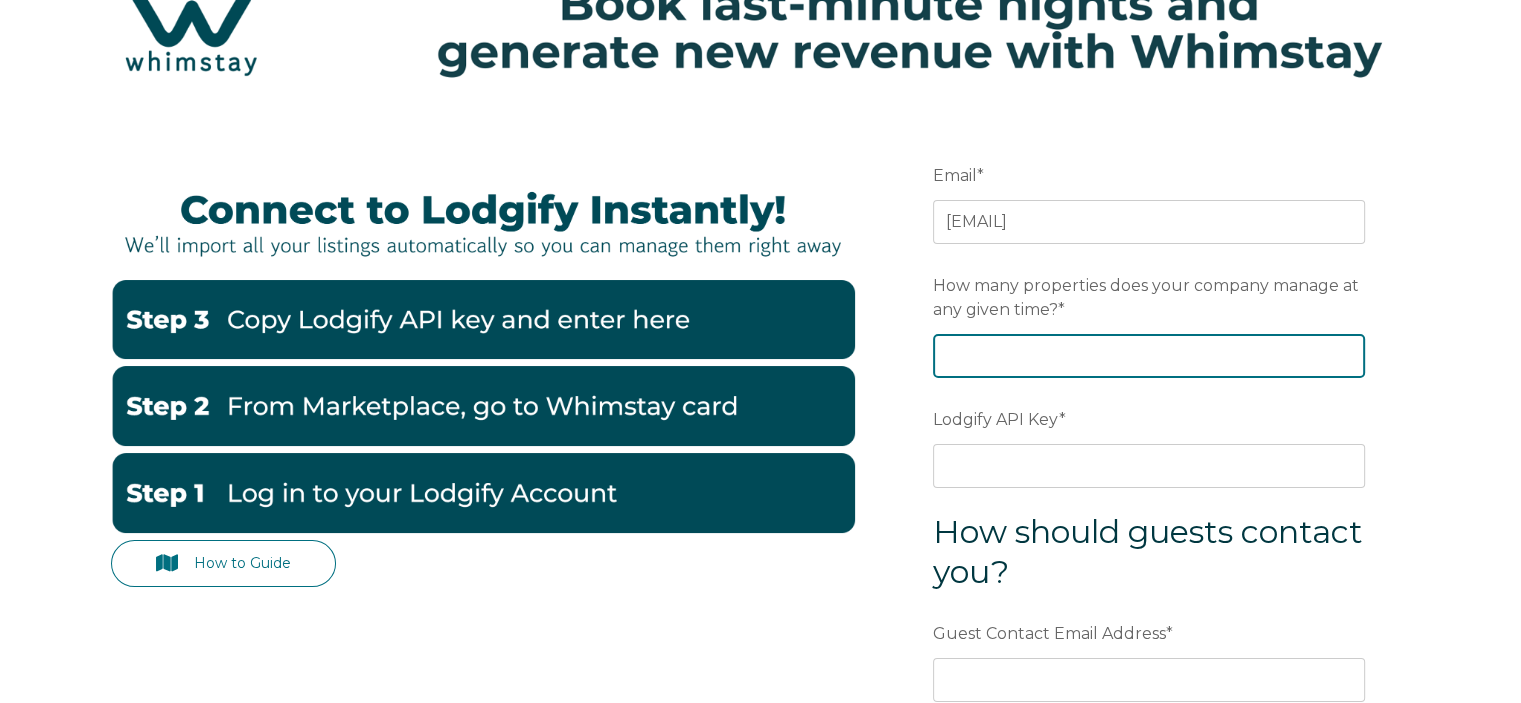 click on "How many properties does your company manage at any given time? *" at bounding box center (1149, 356) 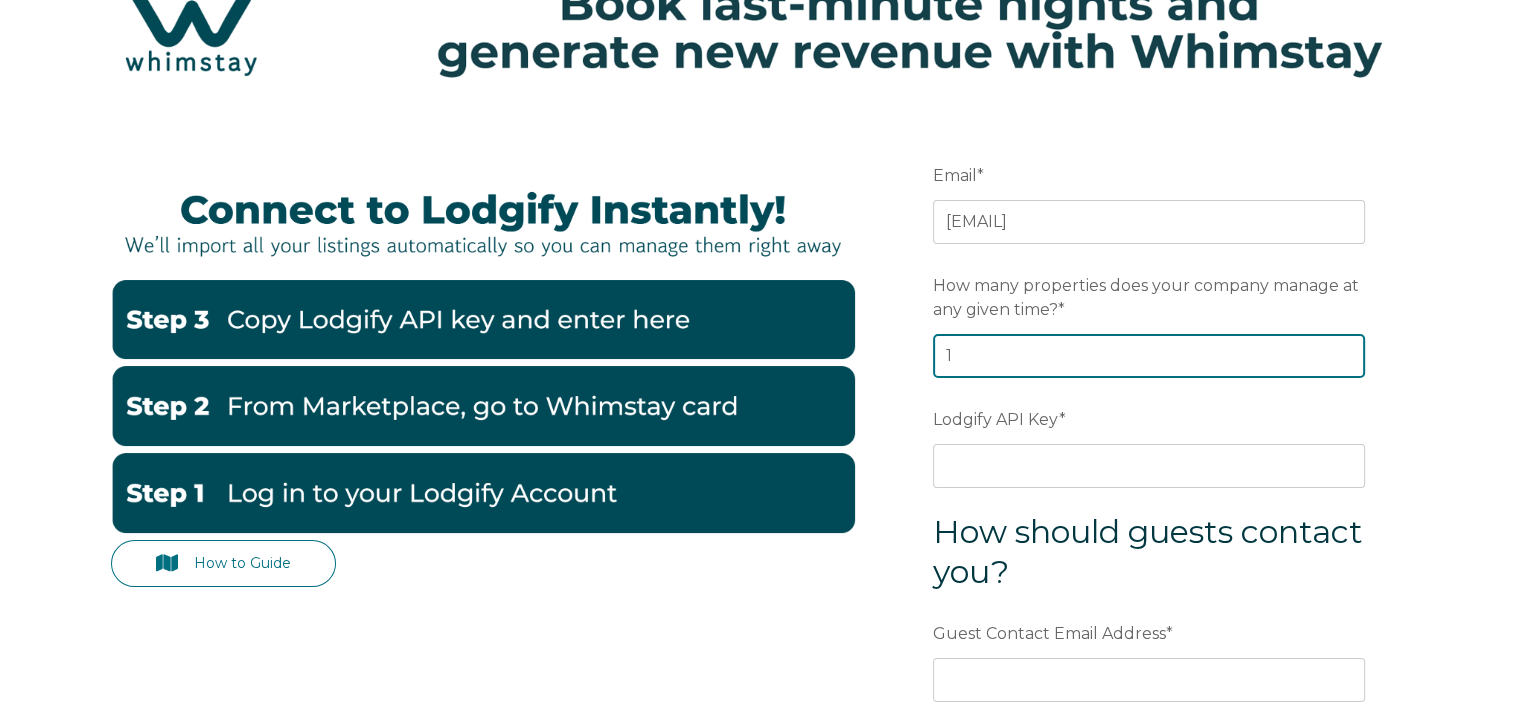 type on "1" 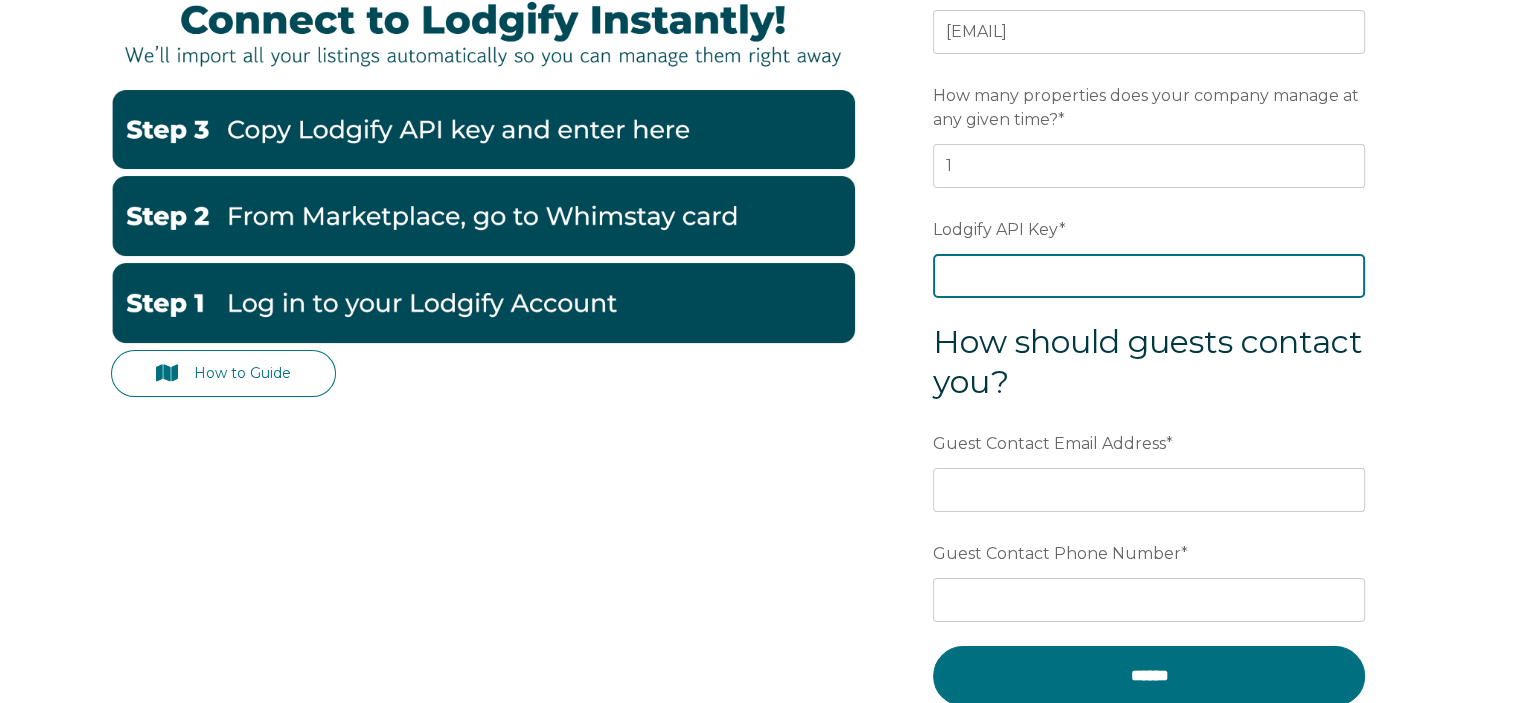 scroll, scrollTop: 300, scrollLeft: 0, axis: vertical 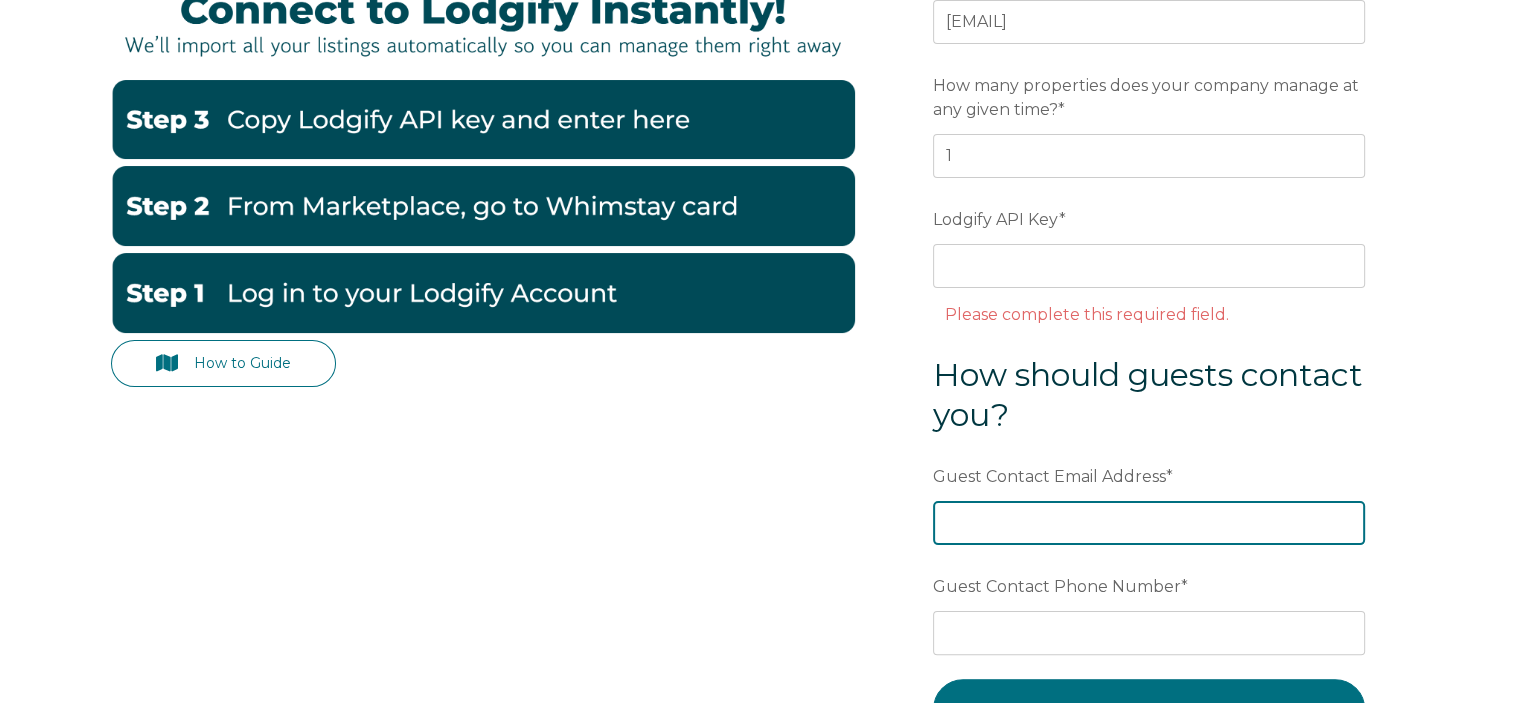 click on "Guest Contact Email Address *" at bounding box center (1149, 502) 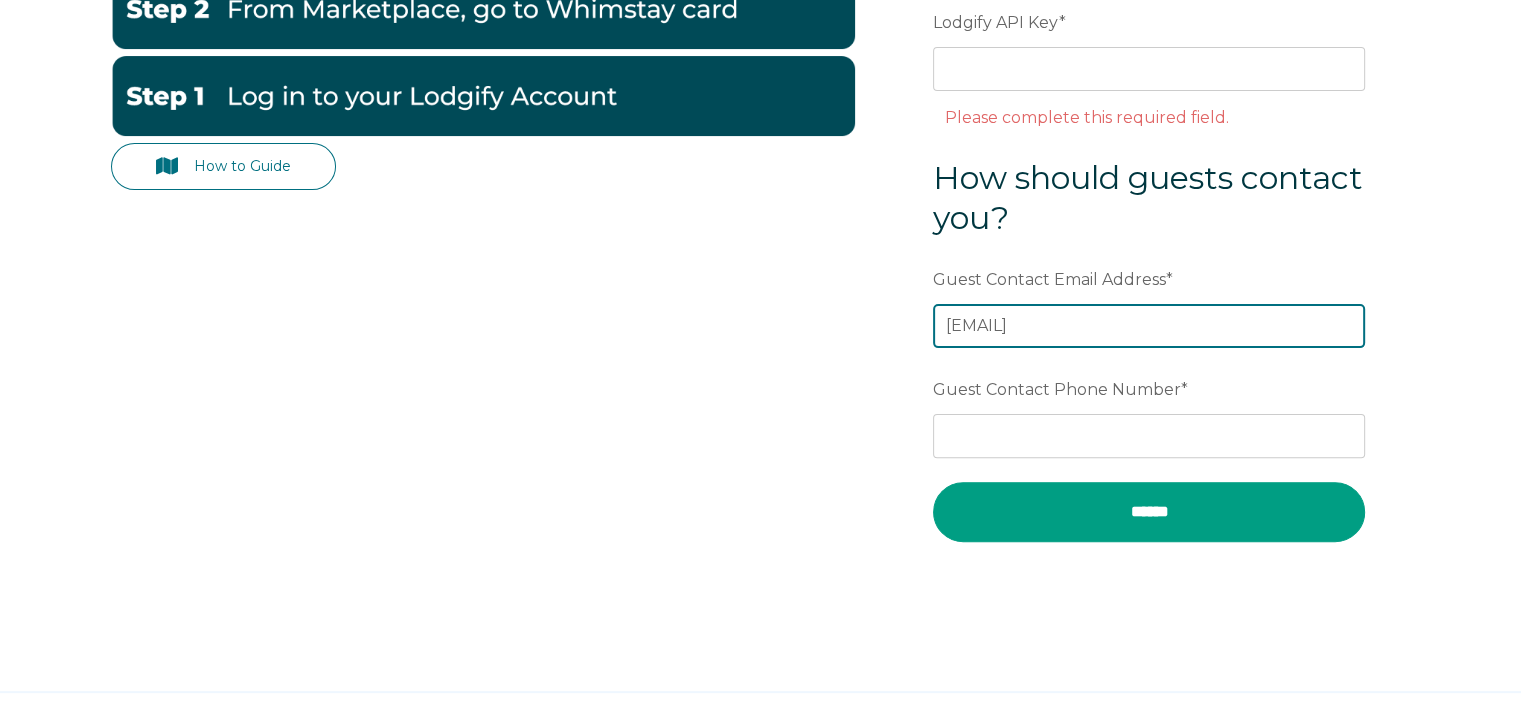 scroll, scrollTop: 500, scrollLeft: 0, axis: vertical 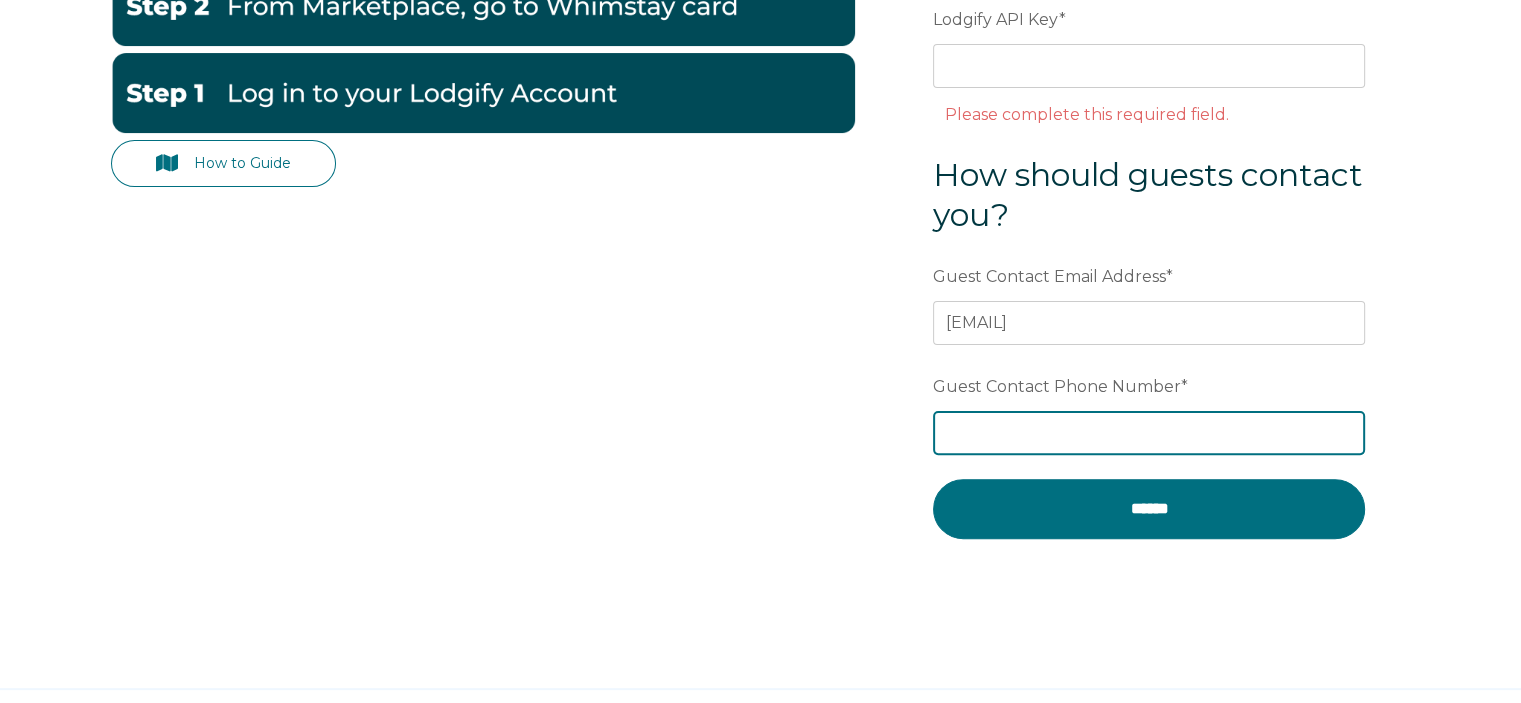 click on "Guest Contact Phone Number *" at bounding box center (1149, 433) 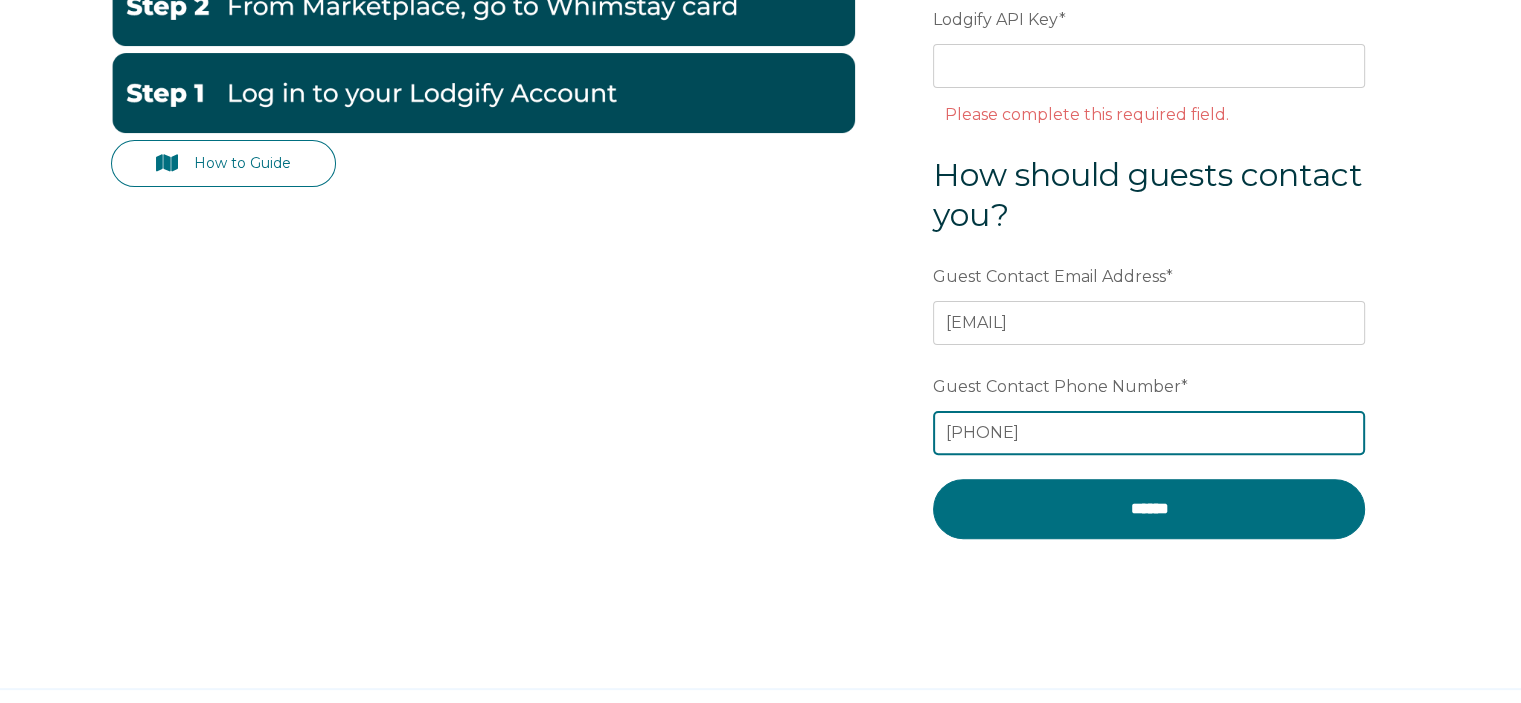 type on "[PHONE]" 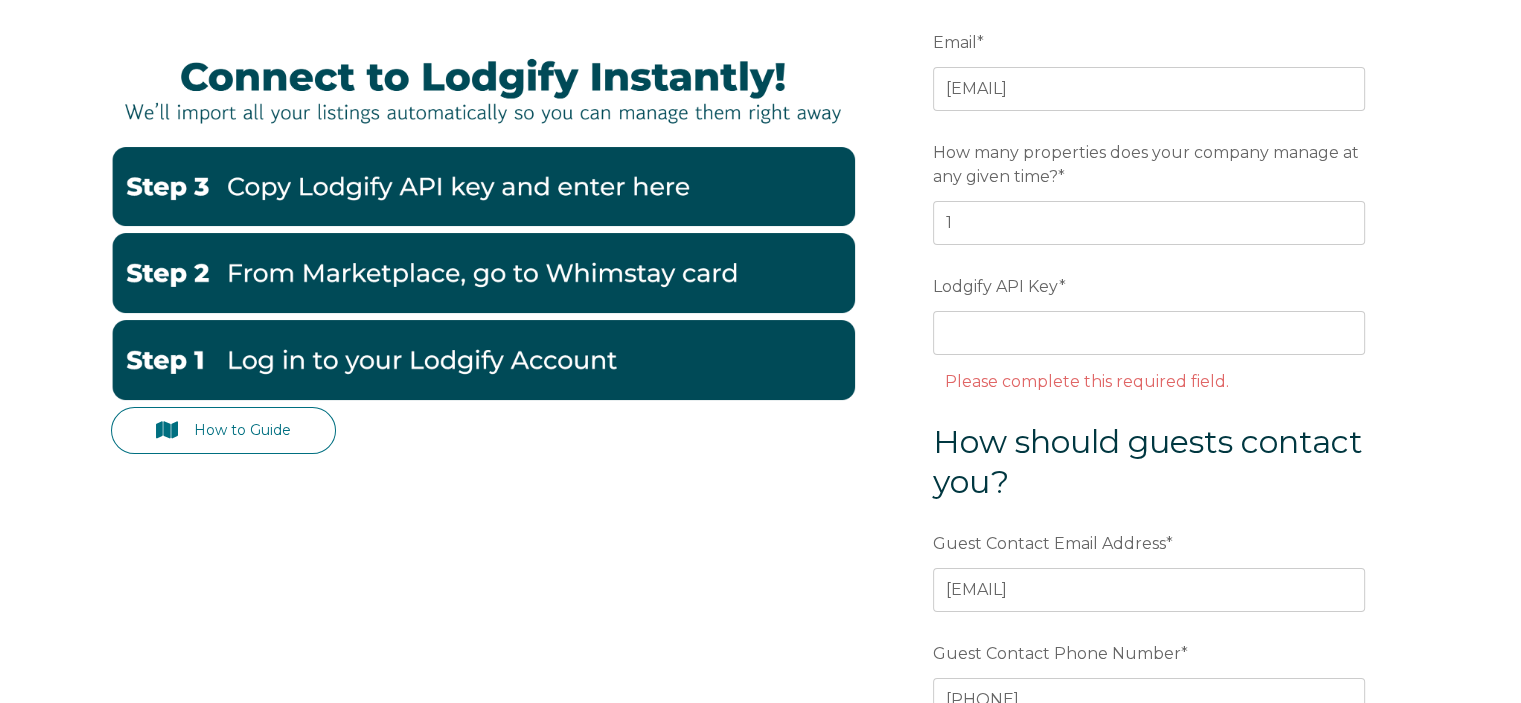 scroll, scrollTop: 200, scrollLeft: 0, axis: vertical 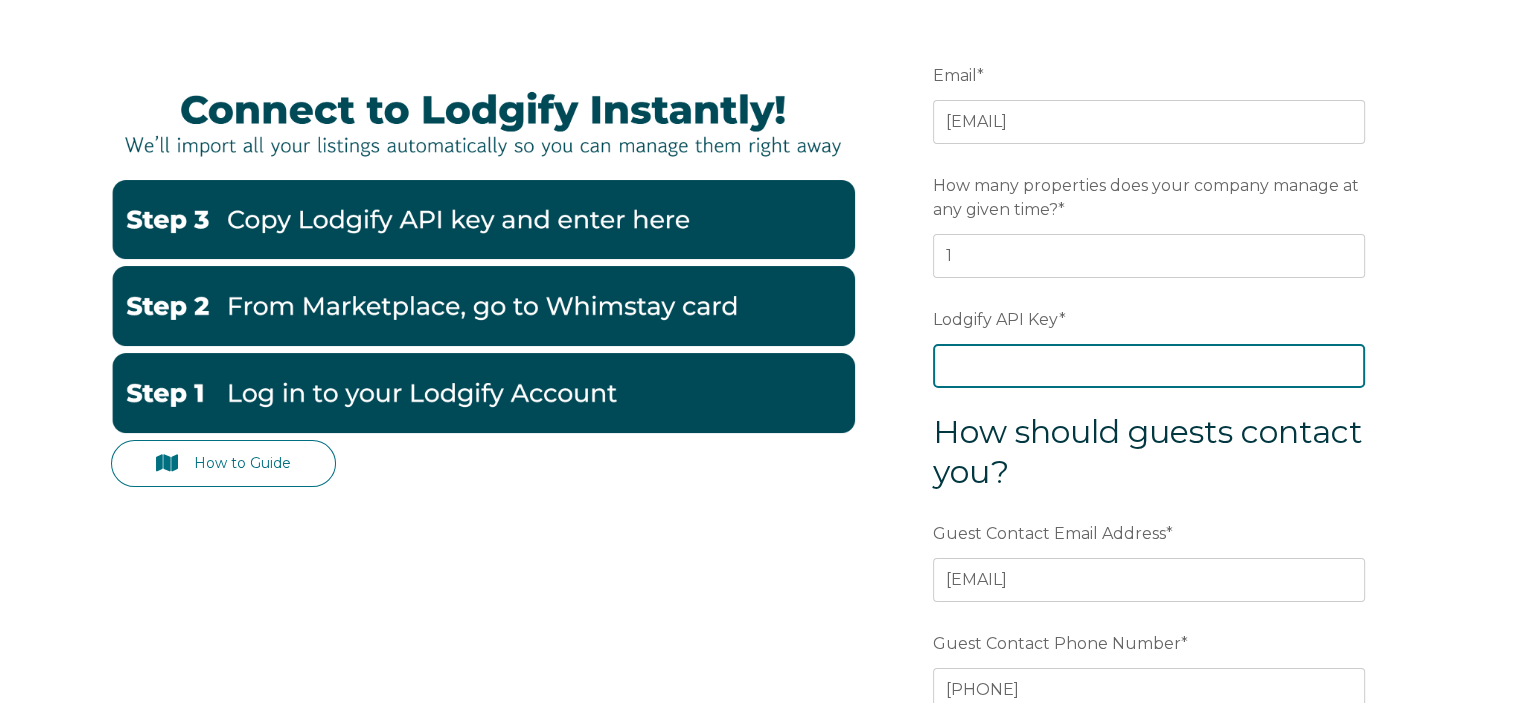 click on "Lodgify API Key *" at bounding box center (1149, 366) 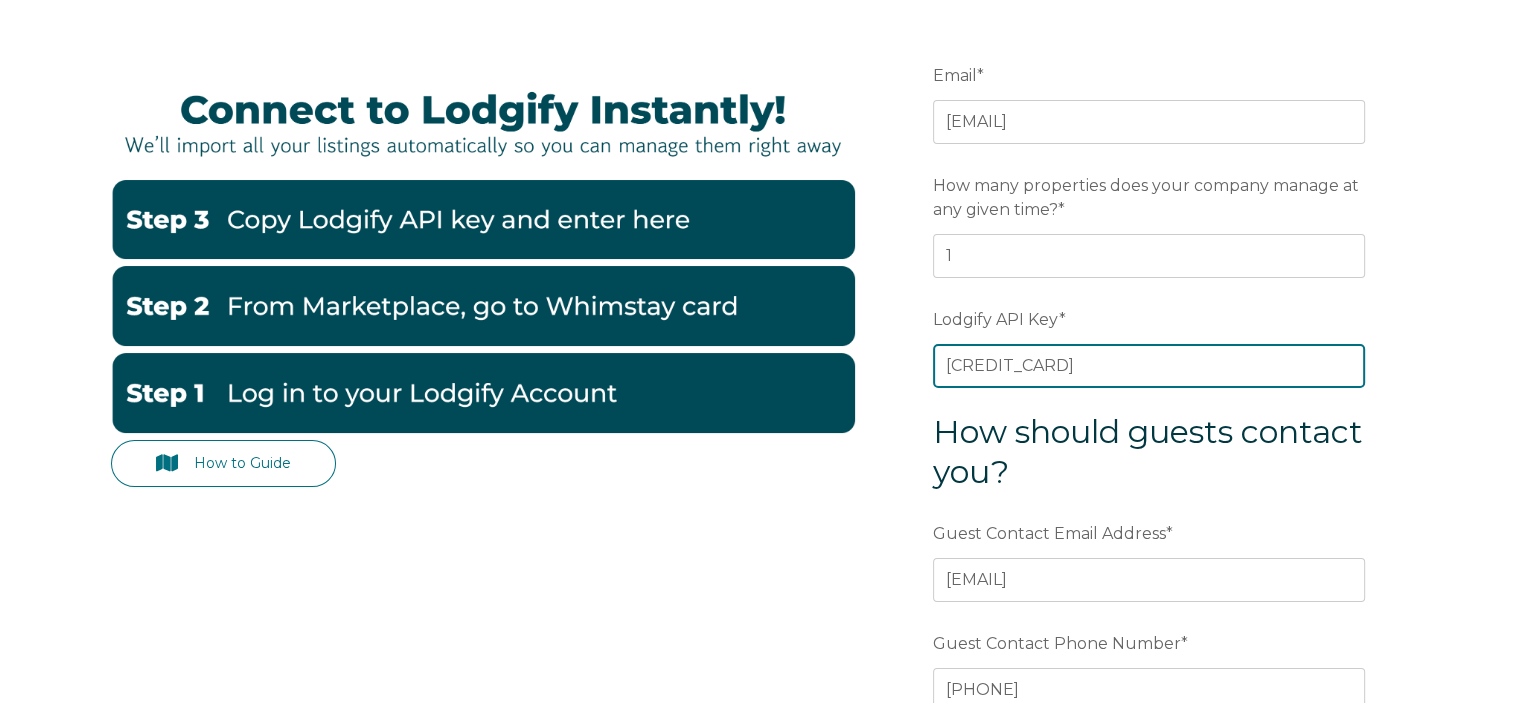 scroll, scrollTop: 0, scrollLeft: 318, axis: horizontal 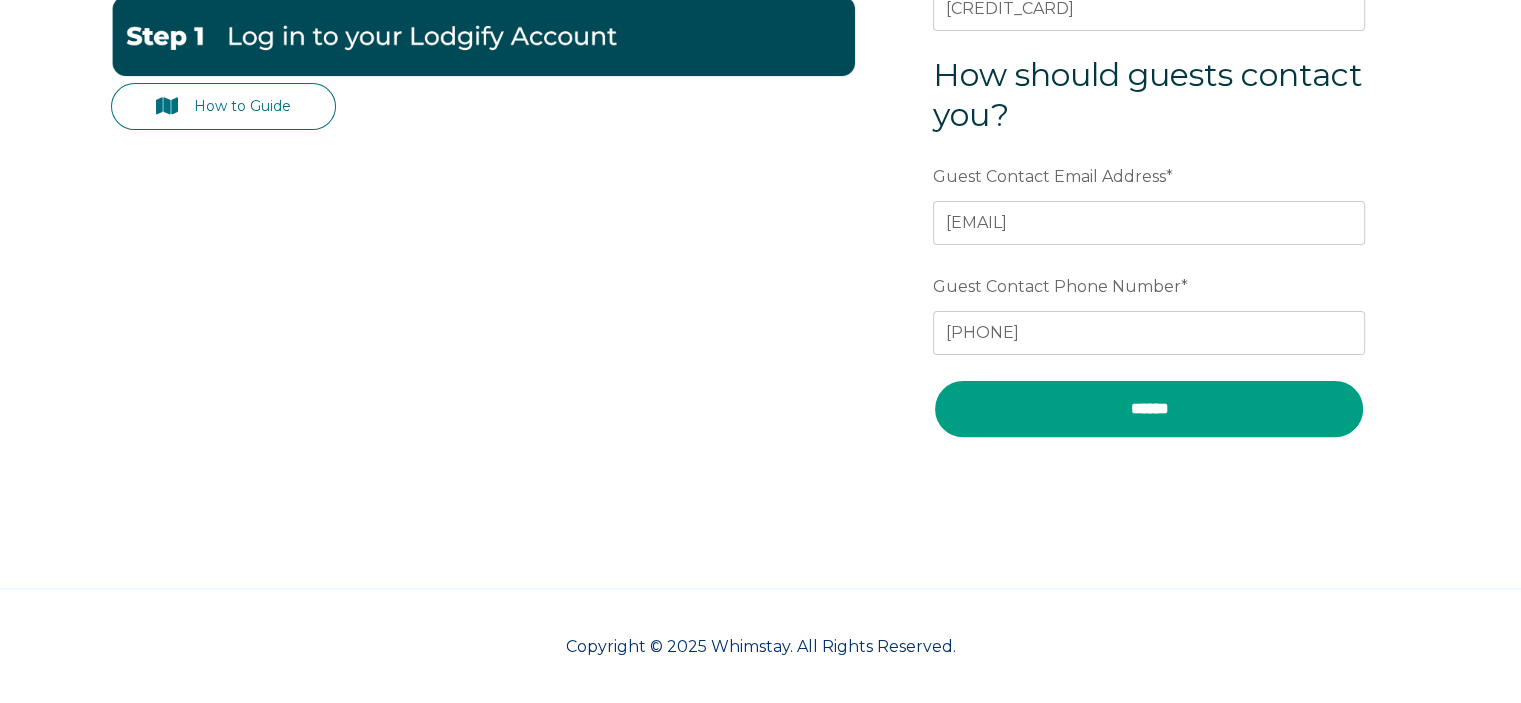 click on "******" at bounding box center [1149, 409] 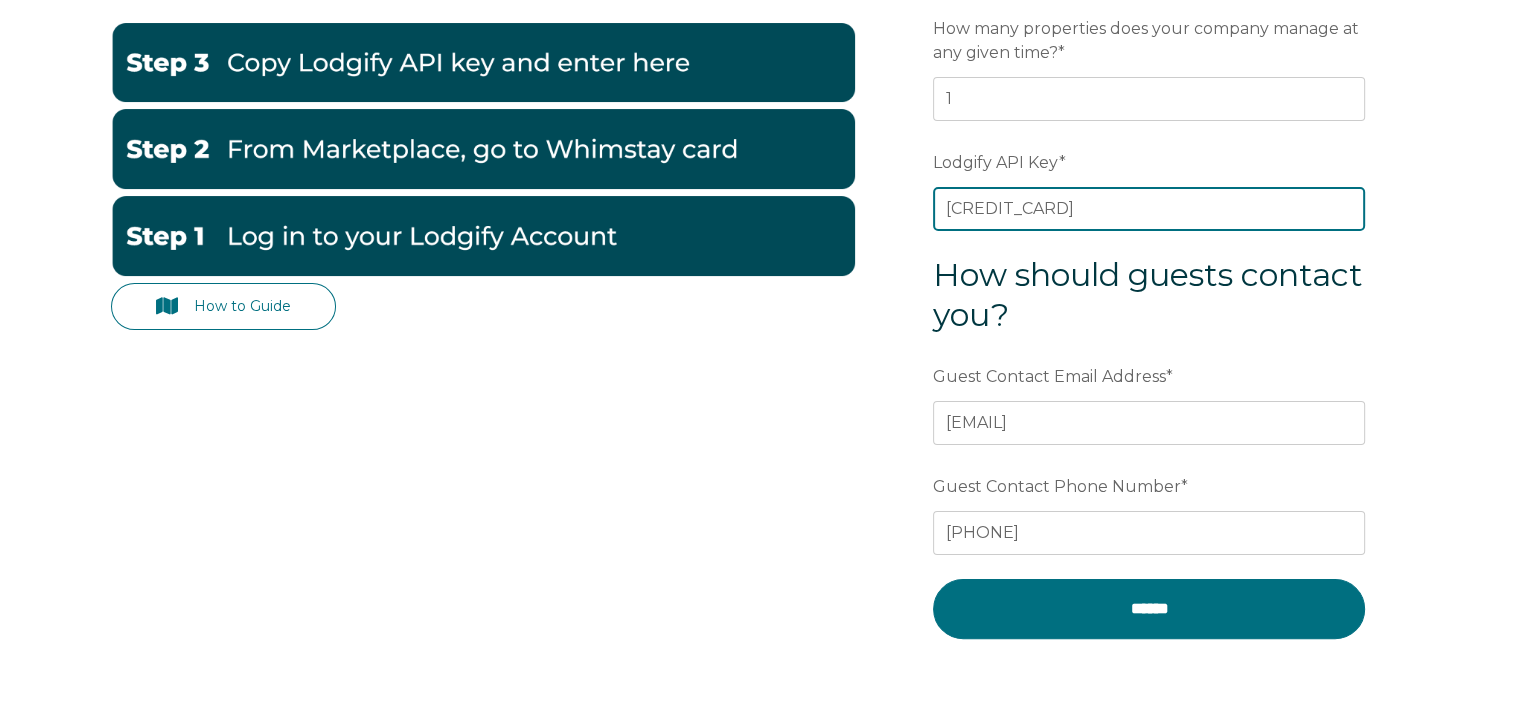 click on "CK18Y3wkxANaDFXWydDA6/XAE48oS9PnwIHwH3XO5bCDTDe0Szv4WrflNUWnz5wg Copy" at bounding box center (1149, 209) 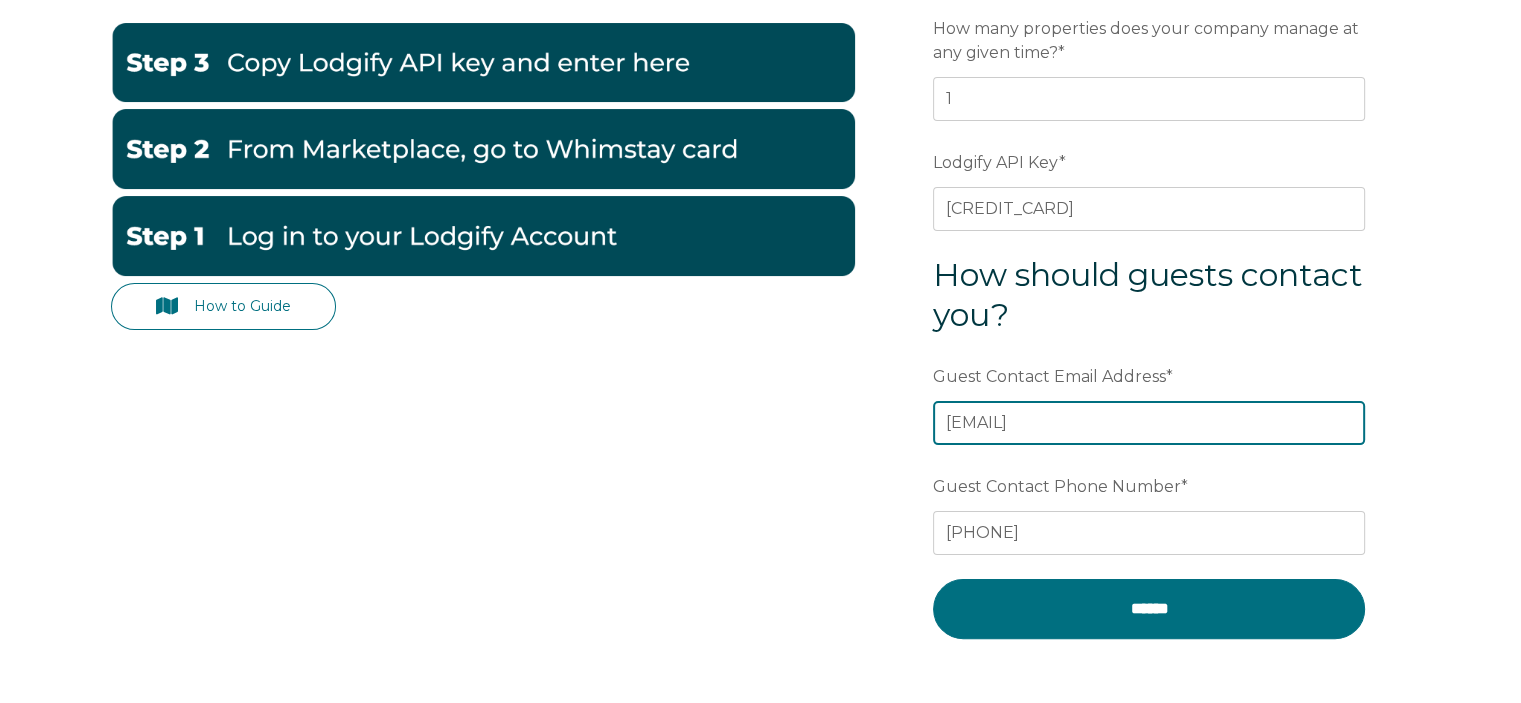 scroll, scrollTop: 0, scrollLeft: 0, axis: both 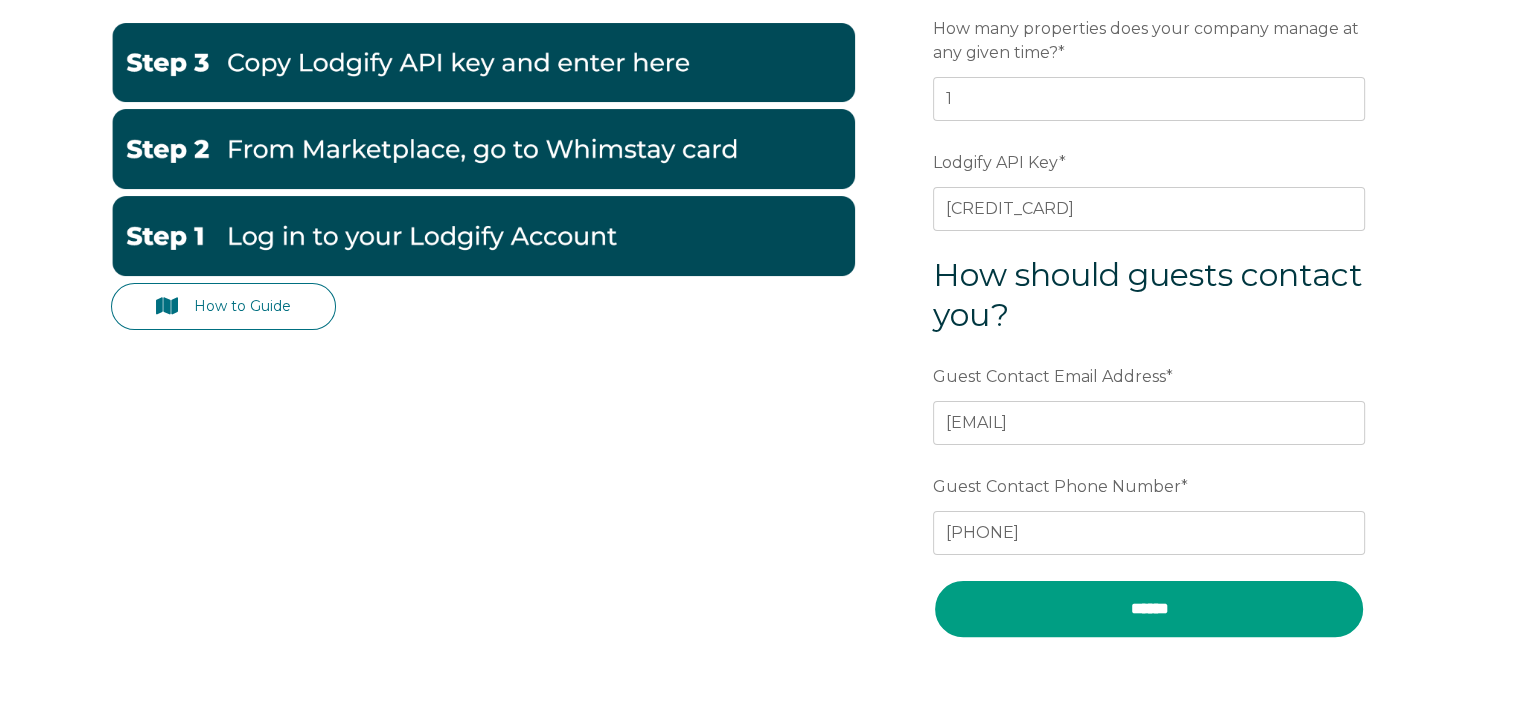 click on "******" at bounding box center [1149, 609] 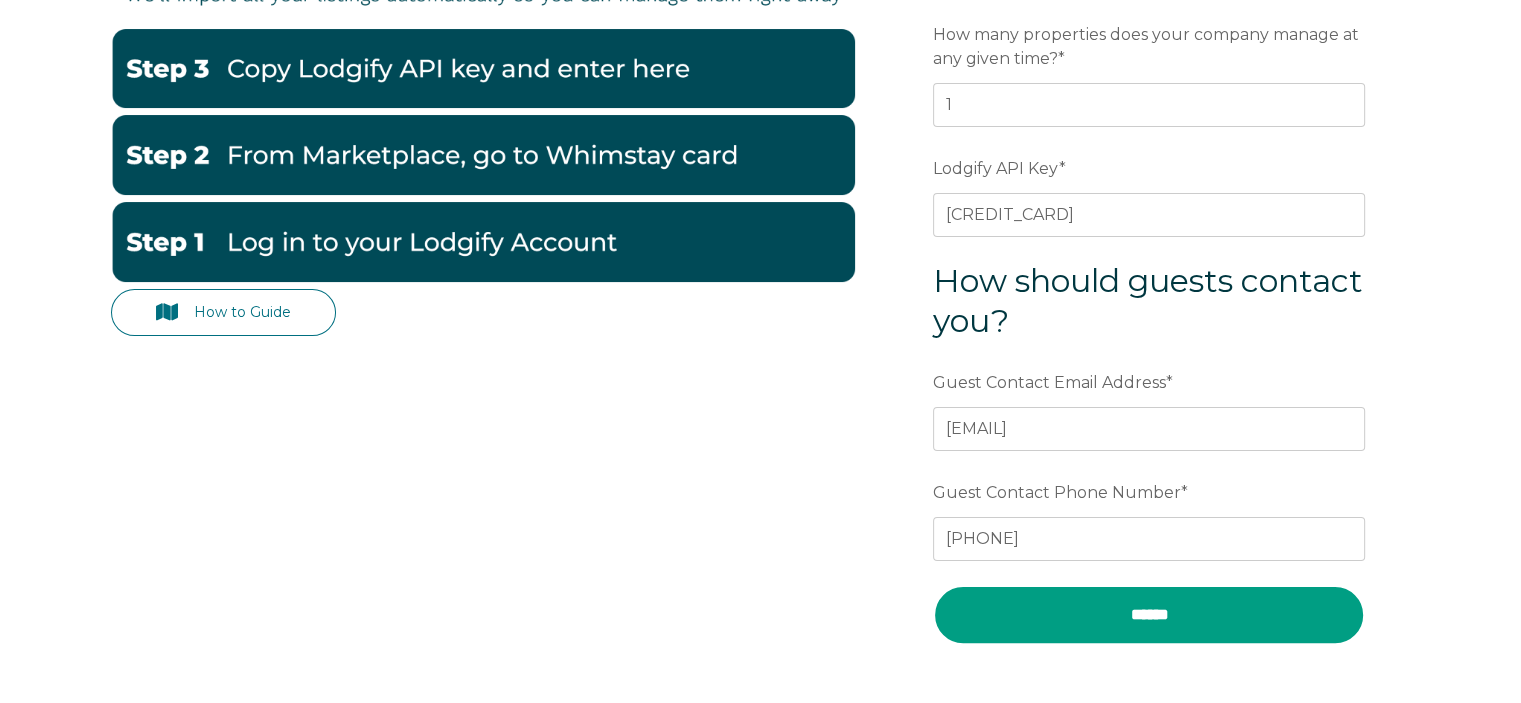 scroll, scrollTop: 257, scrollLeft: 0, axis: vertical 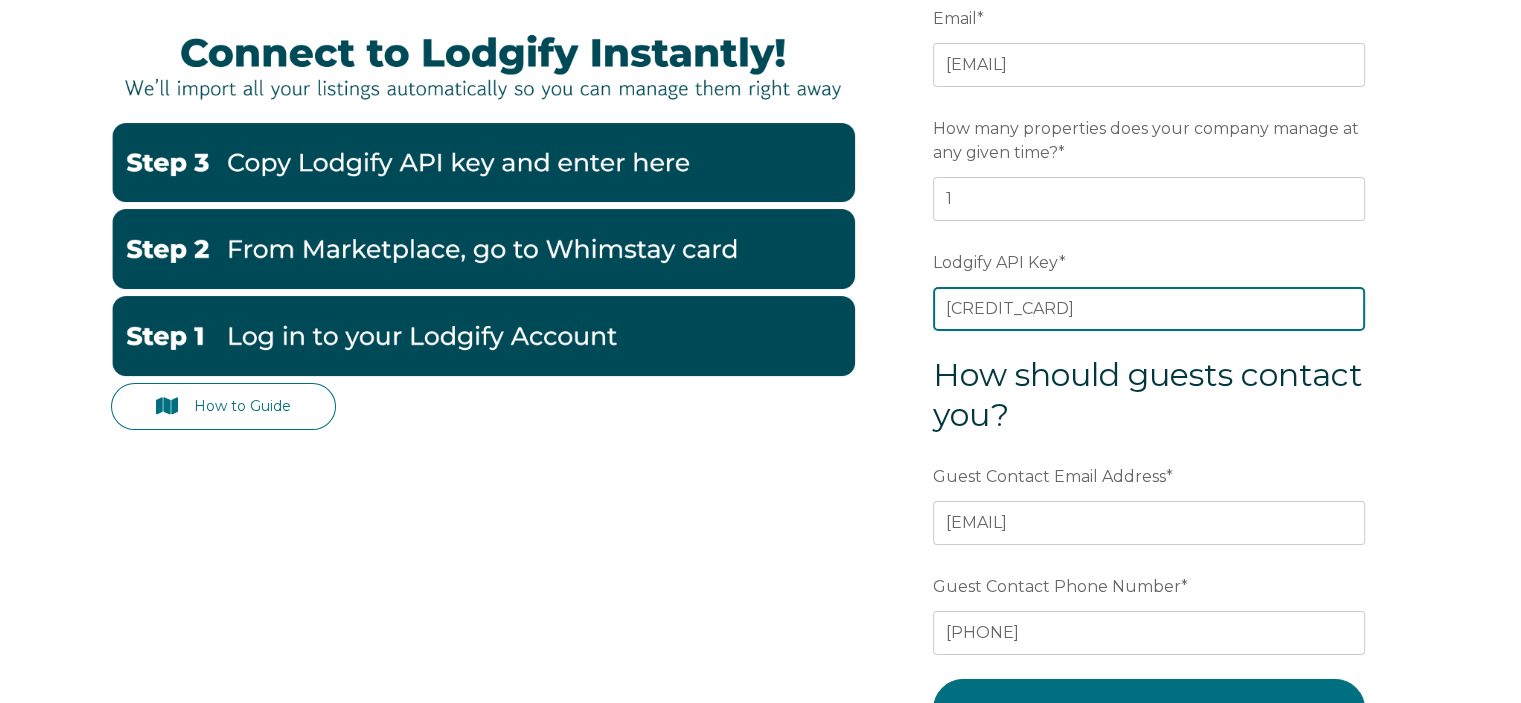 click on "CK18Y3wkxANaDFXWydDA6/XAE48oS9PnwIHwH3XO5bCDTDe0Szv4WrflNUWnz5wg" at bounding box center [1149, 309] 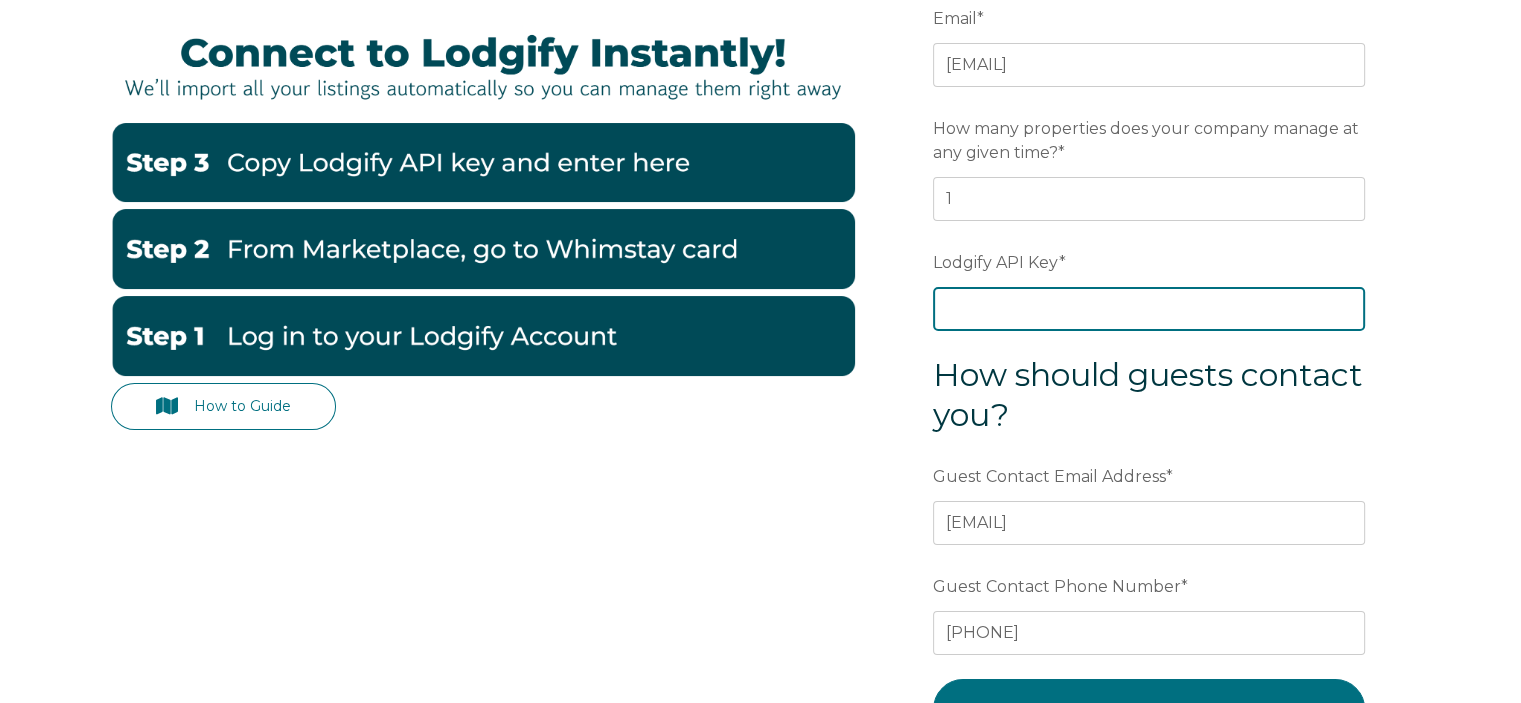 scroll, scrollTop: 0, scrollLeft: 0, axis: both 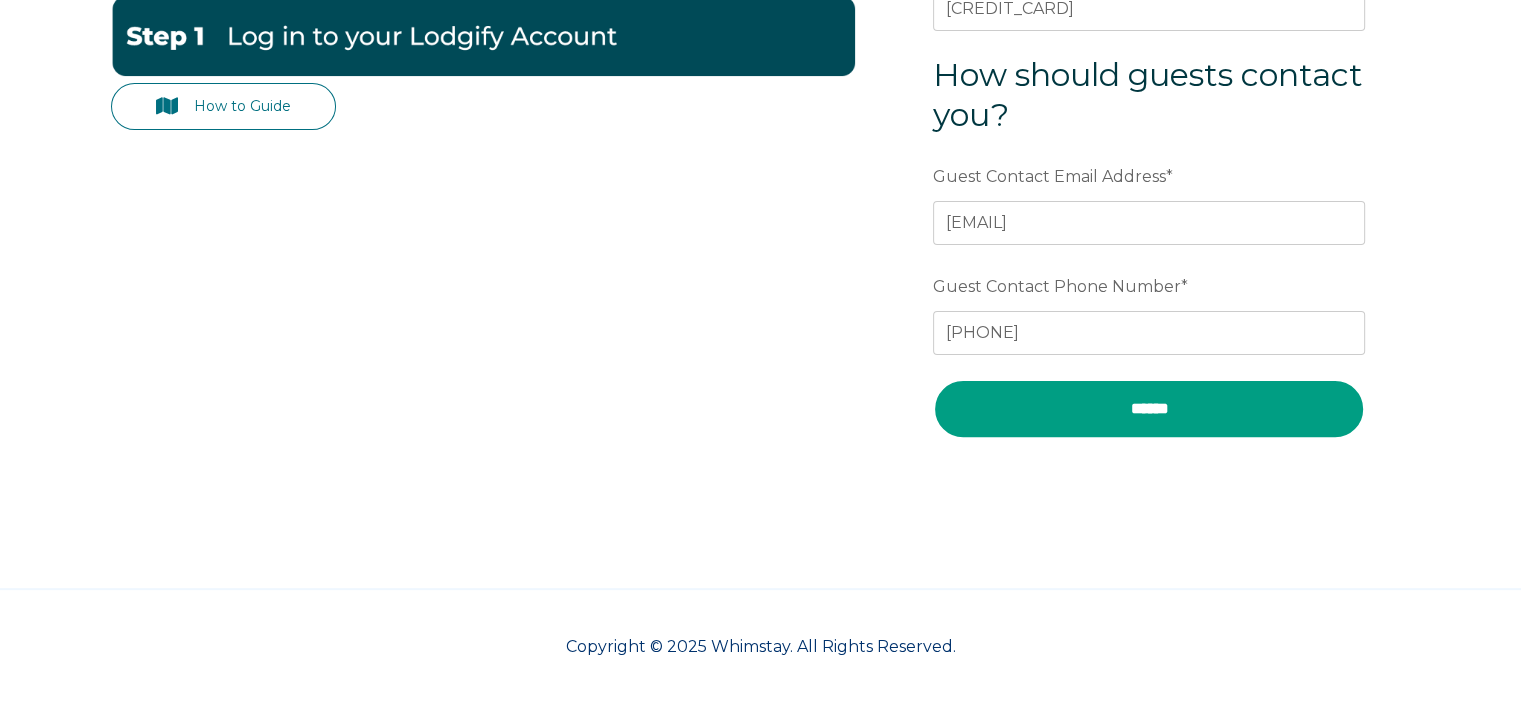 click on "******" at bounding box center [1149, 409] 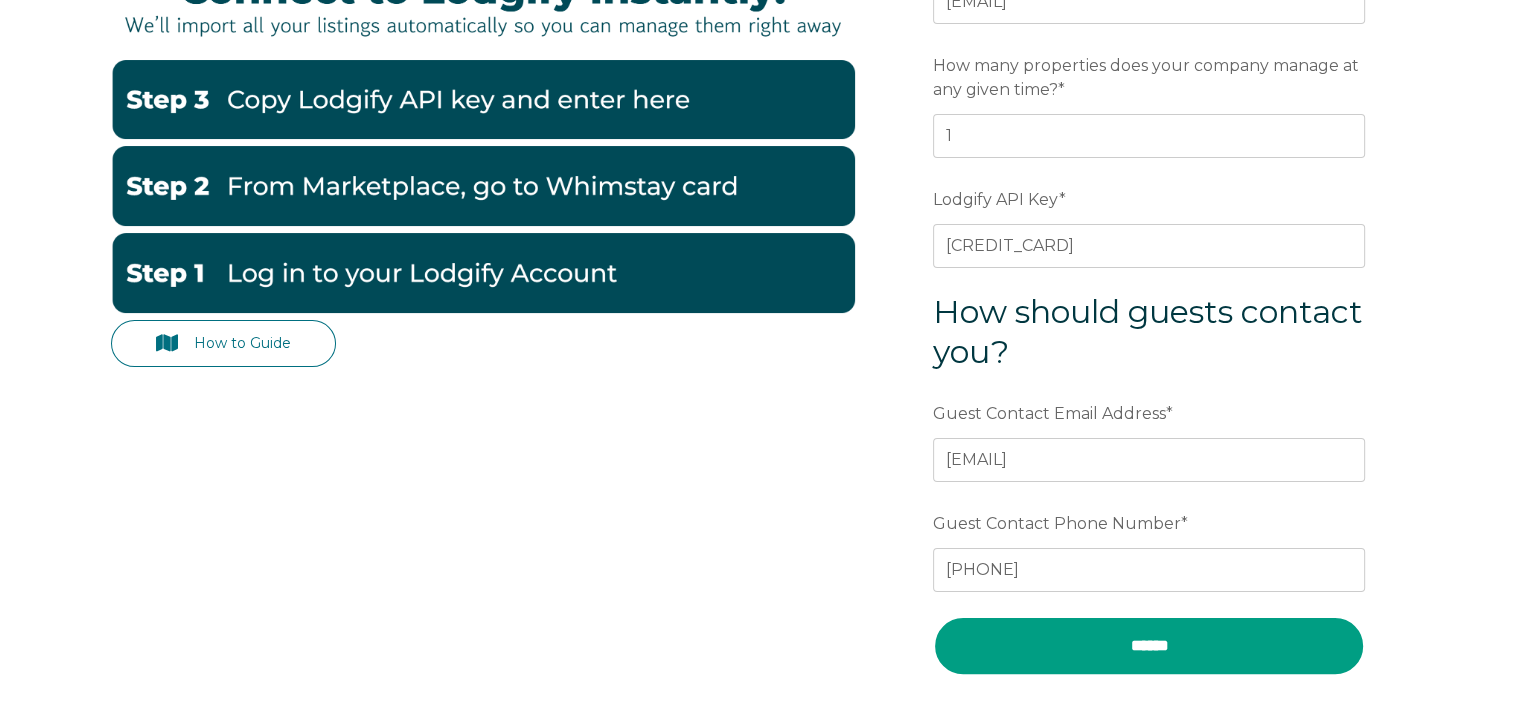 scroll, scrollTop: 257, scrollLeft: 0, axis: vertical 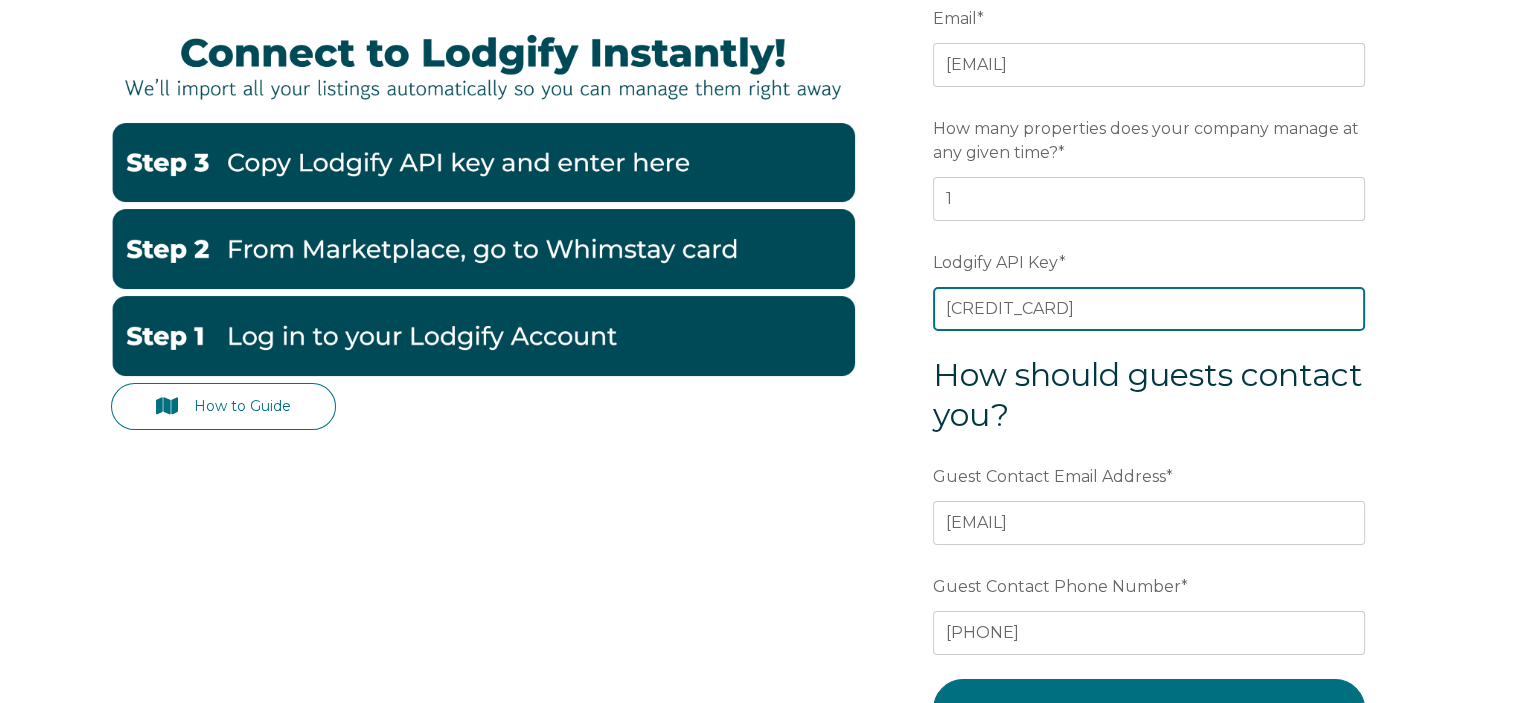 click on "CK18Y3wkxANaDFXWydDA6/XAE48oS9PnwIHwH3XO5bCDTDe0Szv4WrflNUWnz5wg" at bounding box center [1149, 309] 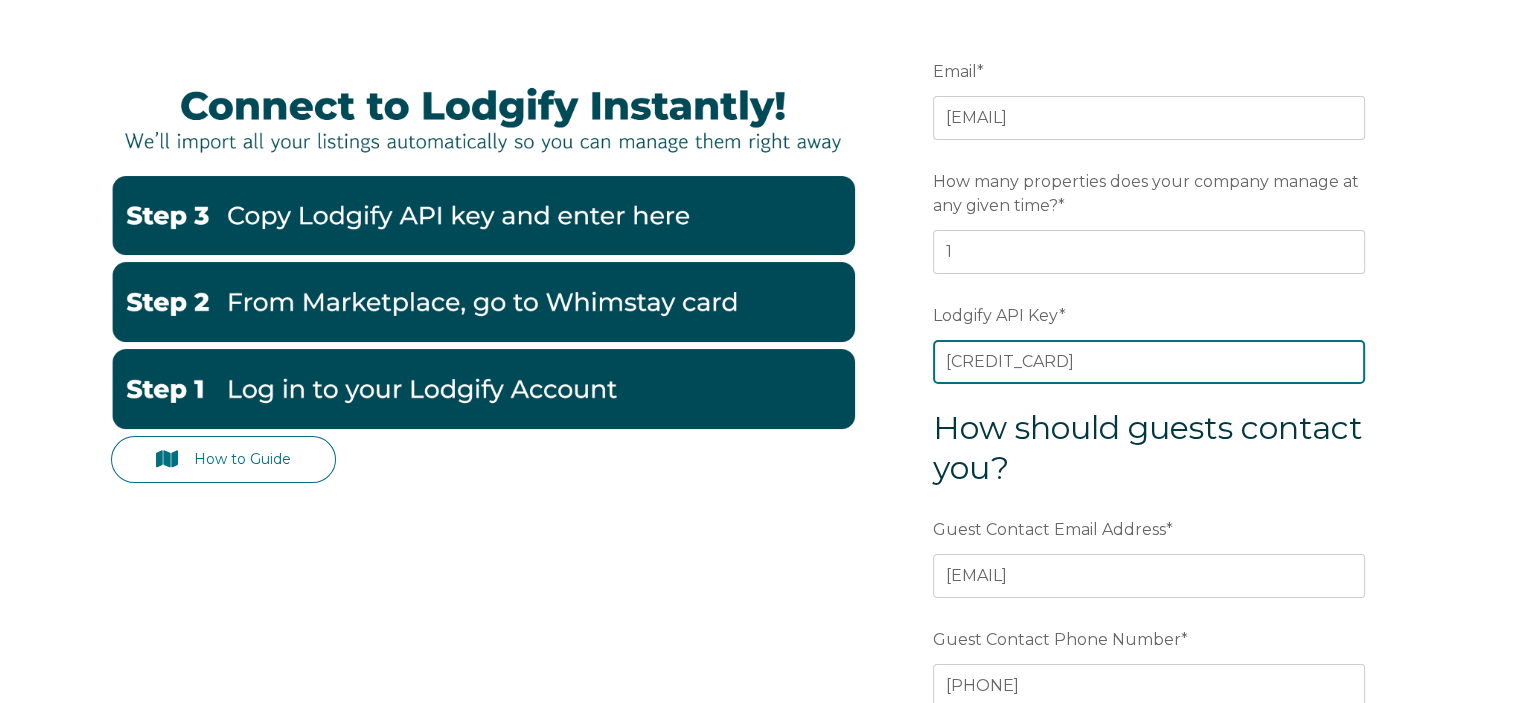 scroll, scrollTop: 357, scrollLeft: 0, axis: vertical 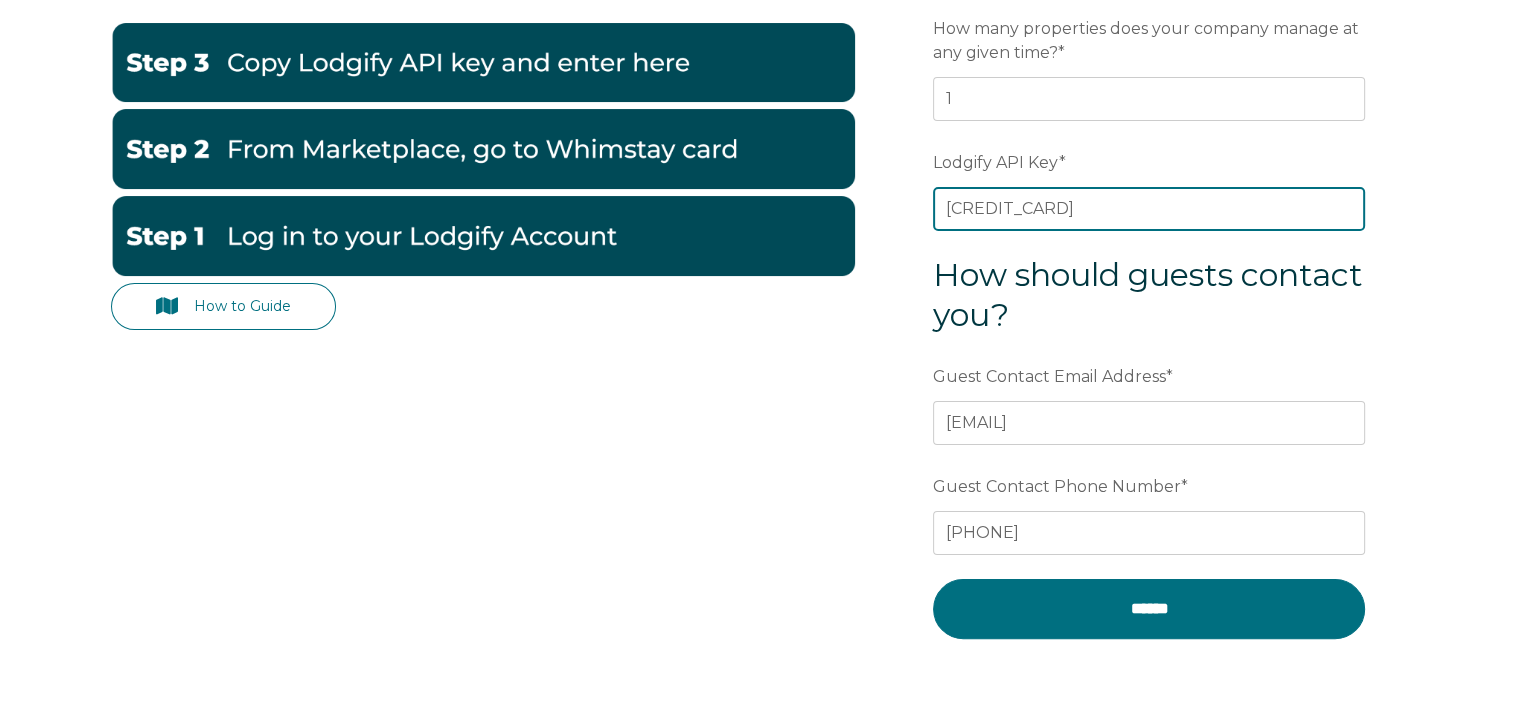 drag, startPoint x: 933, startPoint y: 213, endPoint x: 1535, endPoint y: 287, distance: 606.5311 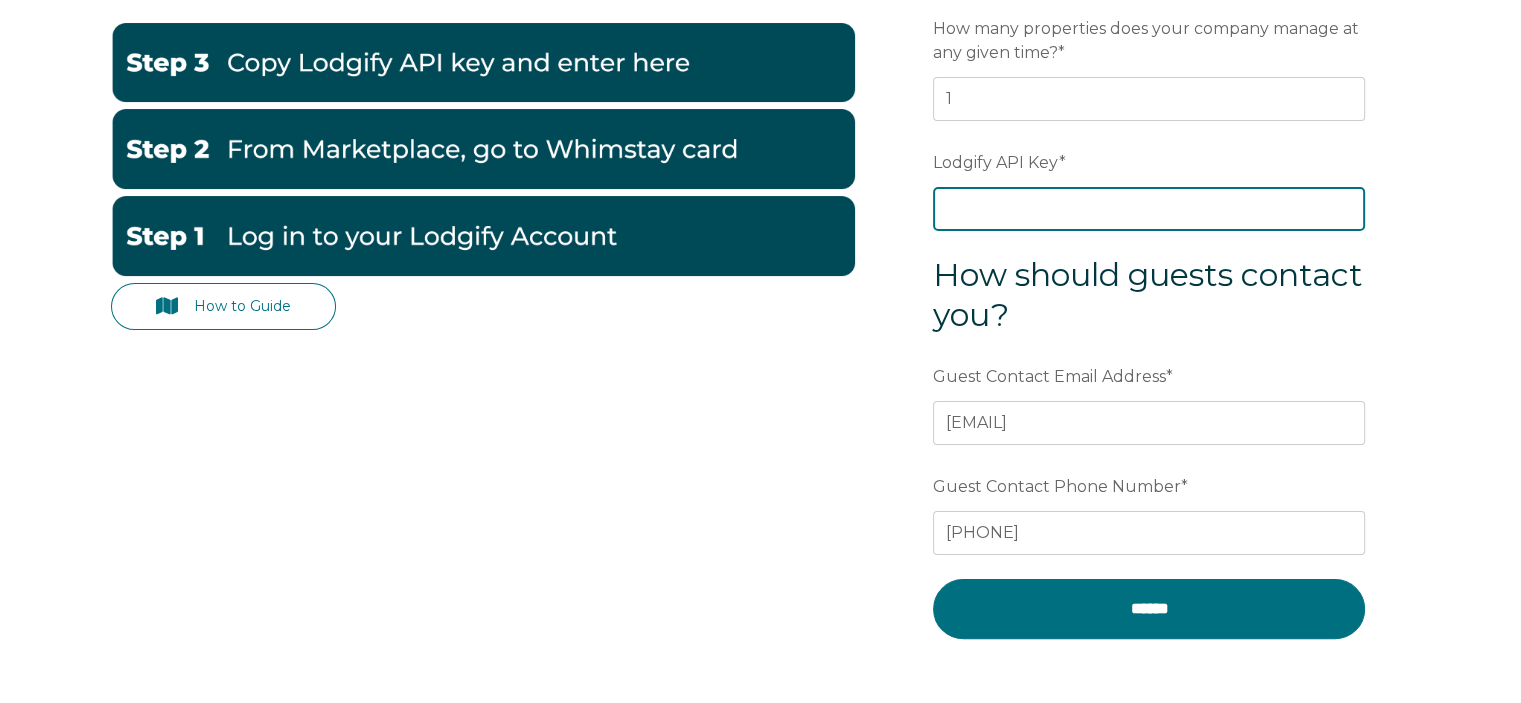 scroll, scrollTop: 0, scrollLeft: 0, axis: both 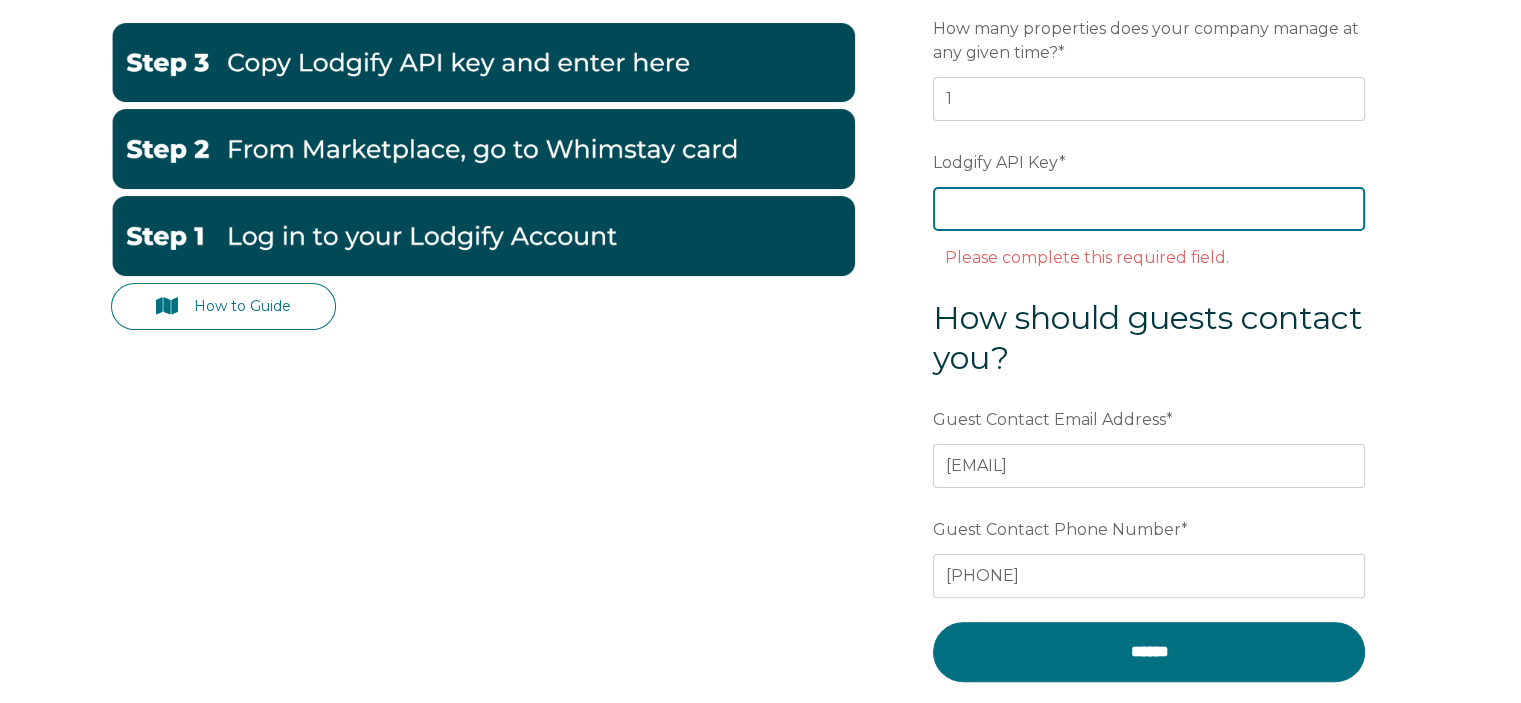 click on "Lodgify API Key *" at bounding box center (1149, 209) 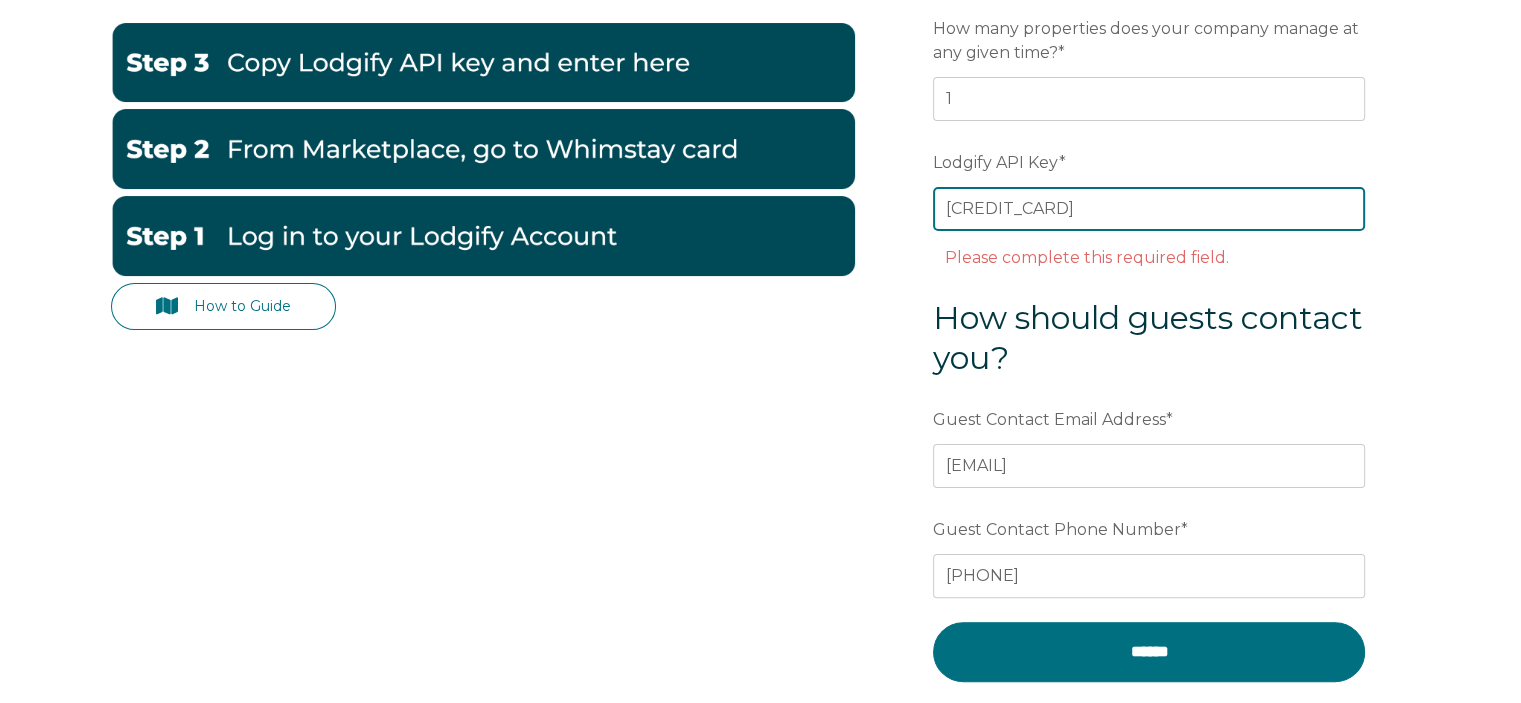 scroll, scrollTop: 0, scrollLeft: 273, axis: horizontal 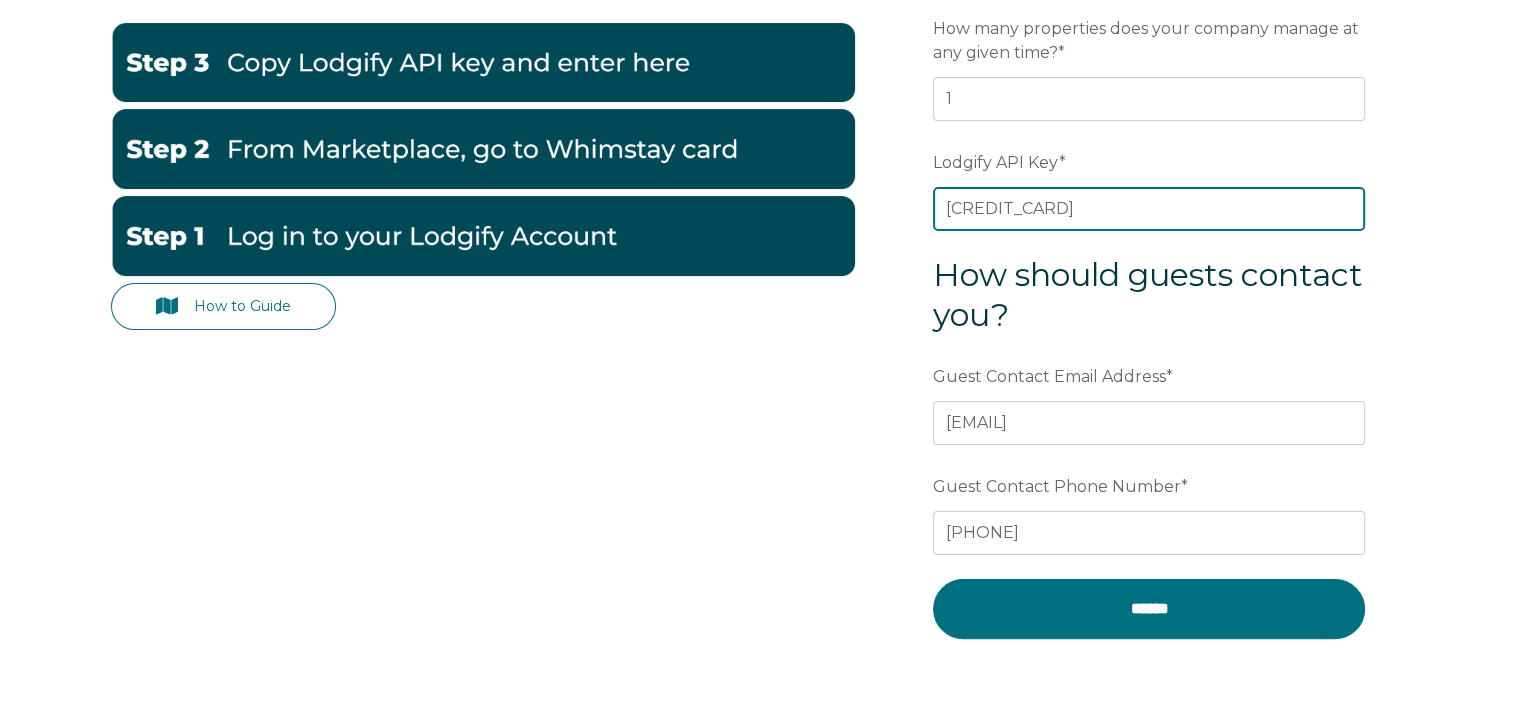 type on "CK18Y3wkxANaDFXWydDA6/XAE48oS9PnwIHwH3XO5bCDTDe0Szv4WrflNUWnz5wg" 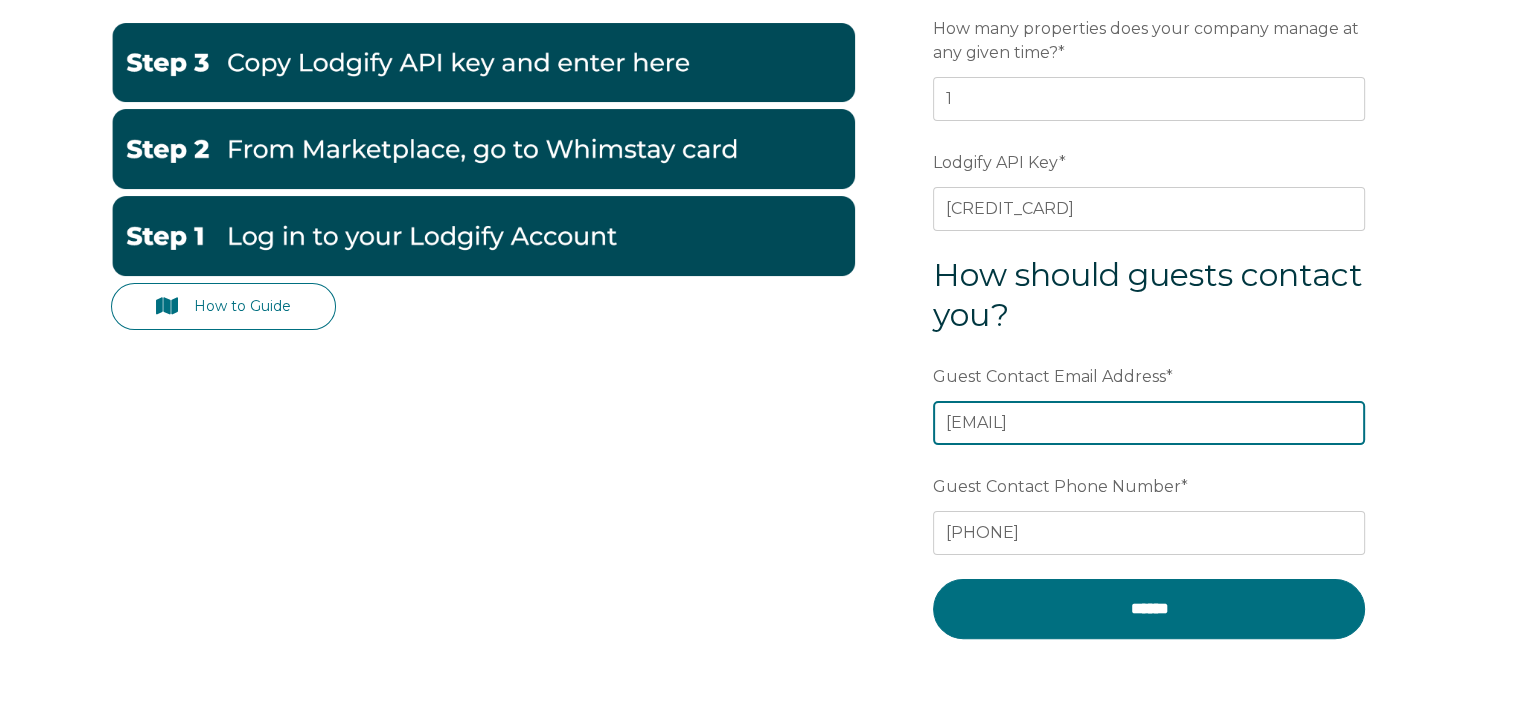 scroll, scrollTop: 0, scrollLeft: 0, axis: both 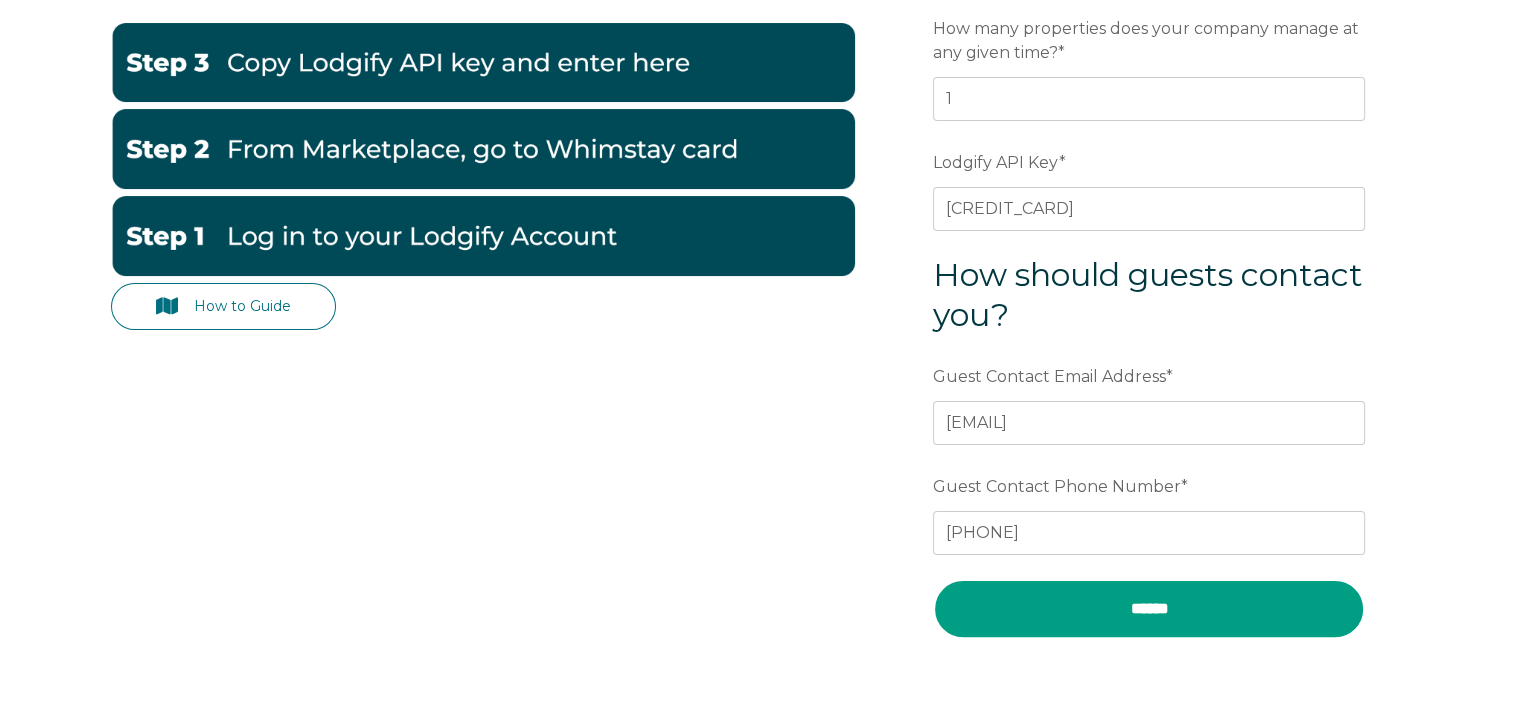 click on "******" at bounding box center (1149, 609) 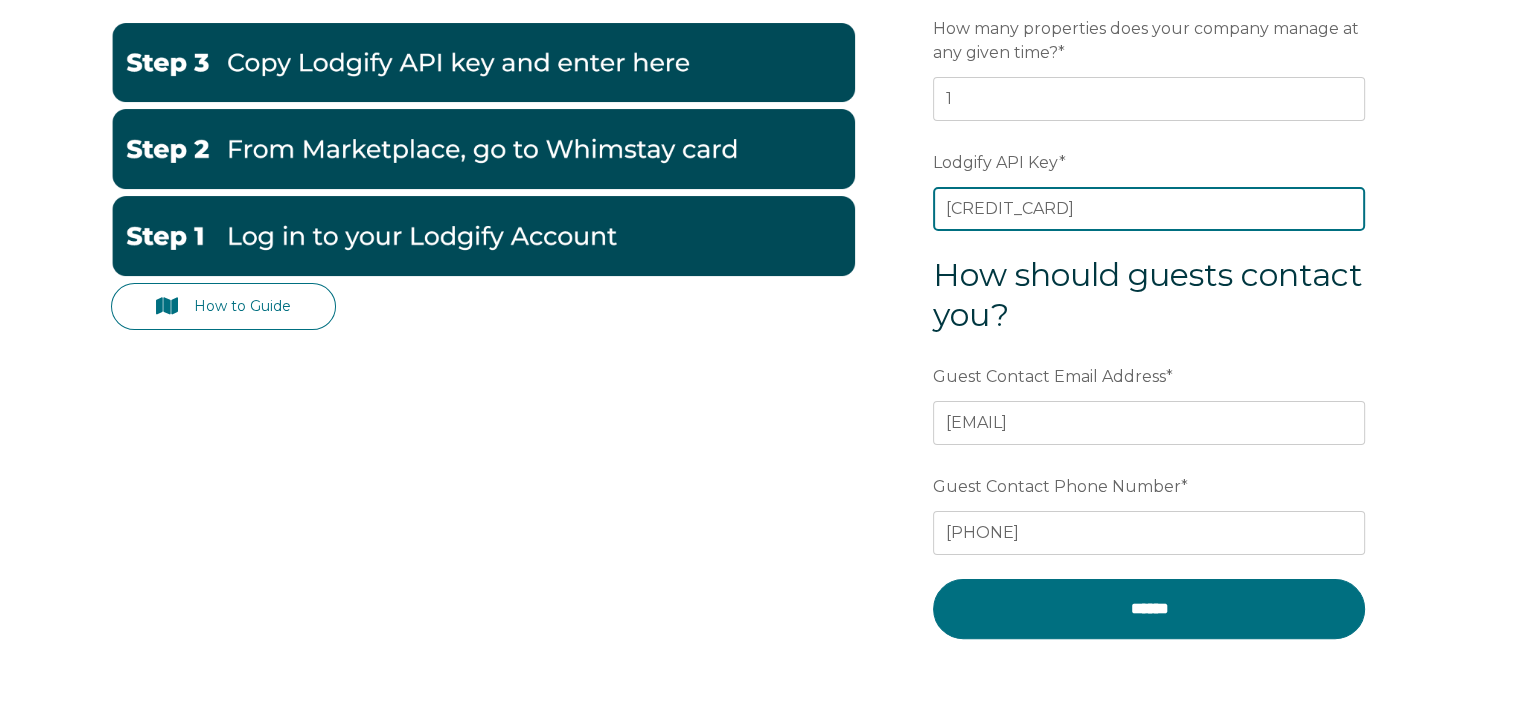 scroll, scrollTop: 0, scrollLeft: 274, axis: horizontal 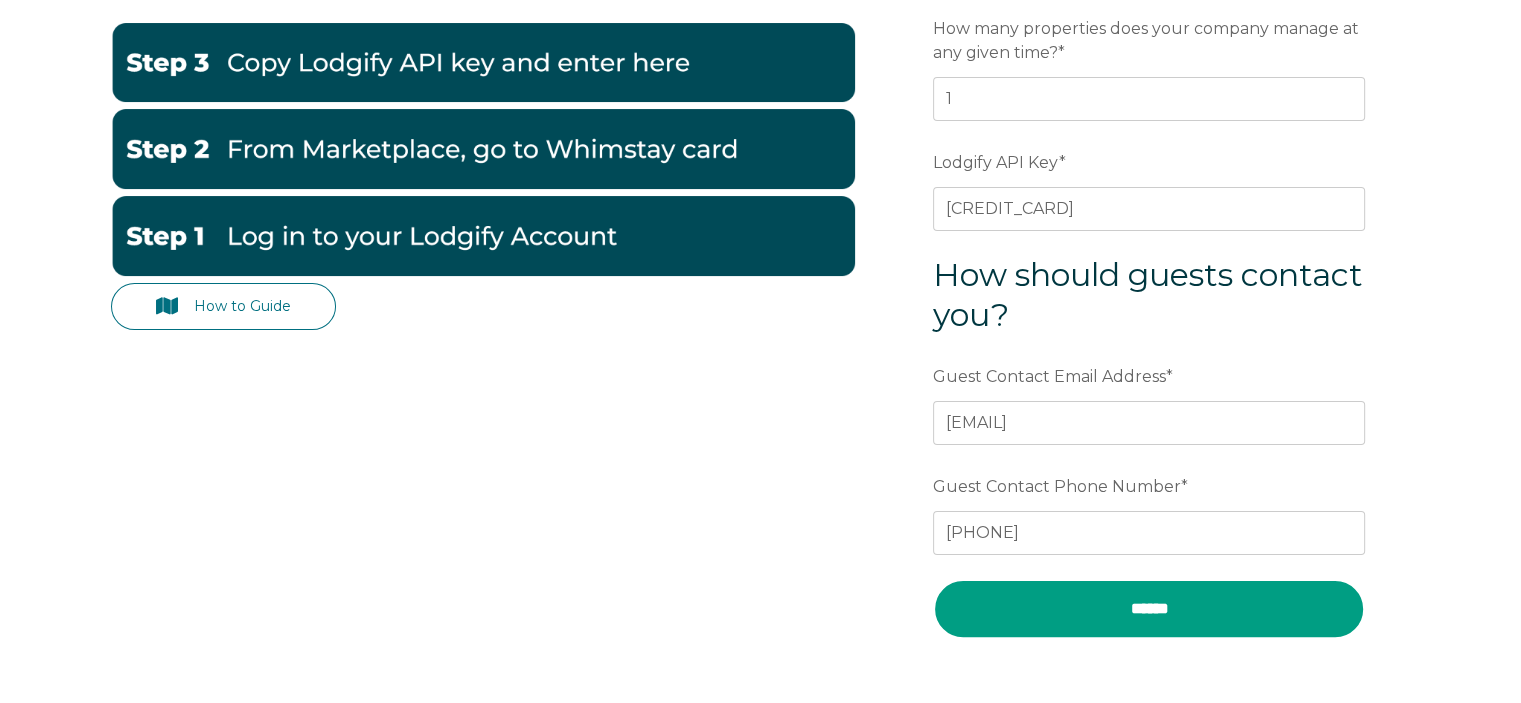 click on "******" at bounding box center (1149, 609) 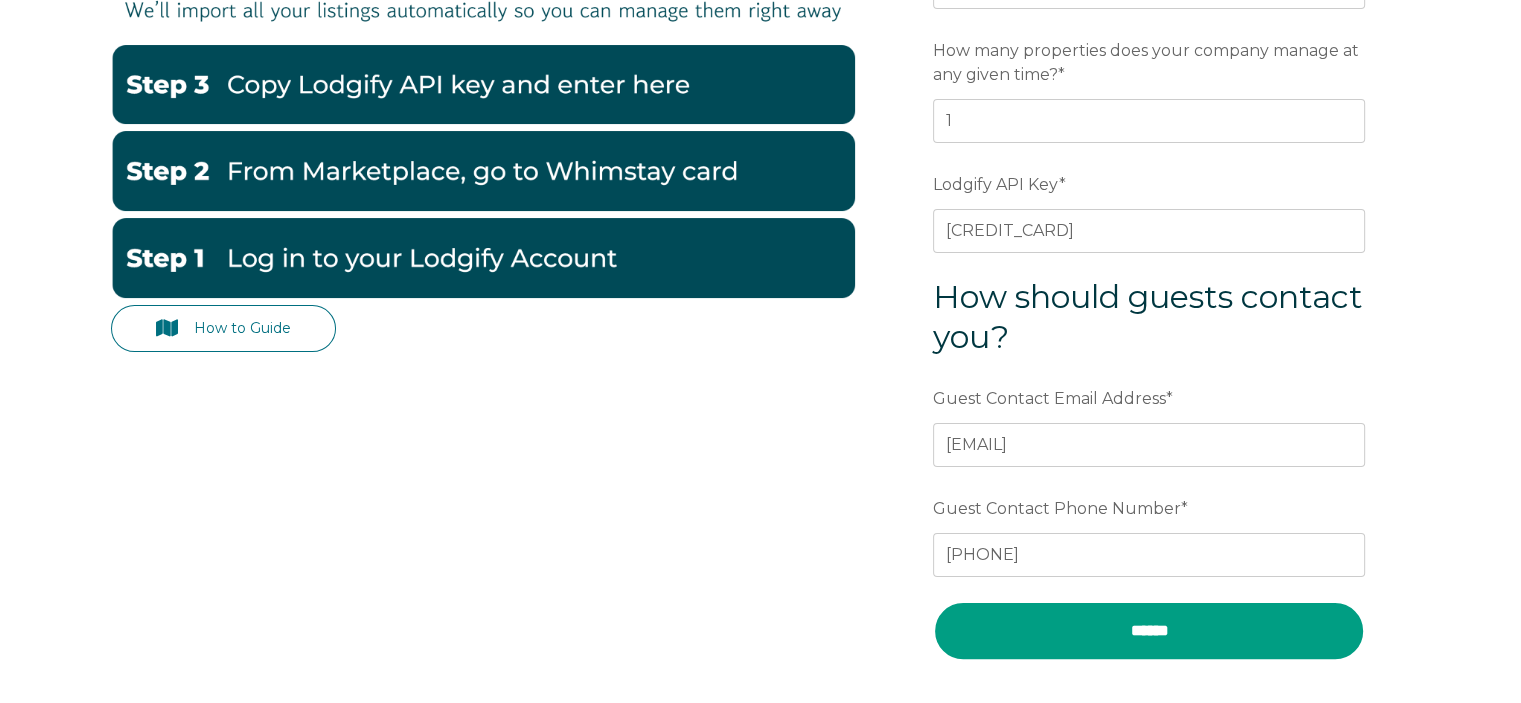 scroll, scrollTop: 57, scrollLeft: 0, axis: vertical 